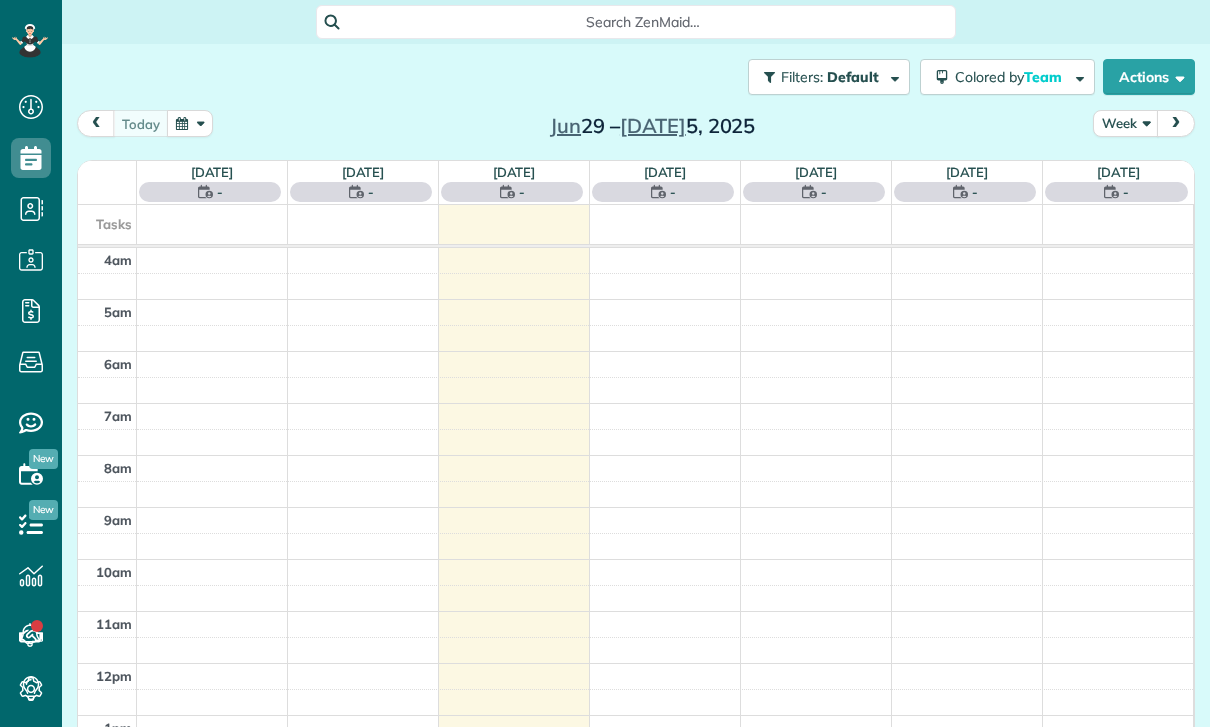 scroll, scrollTop: 0, scrollLeft: 0, axis: both 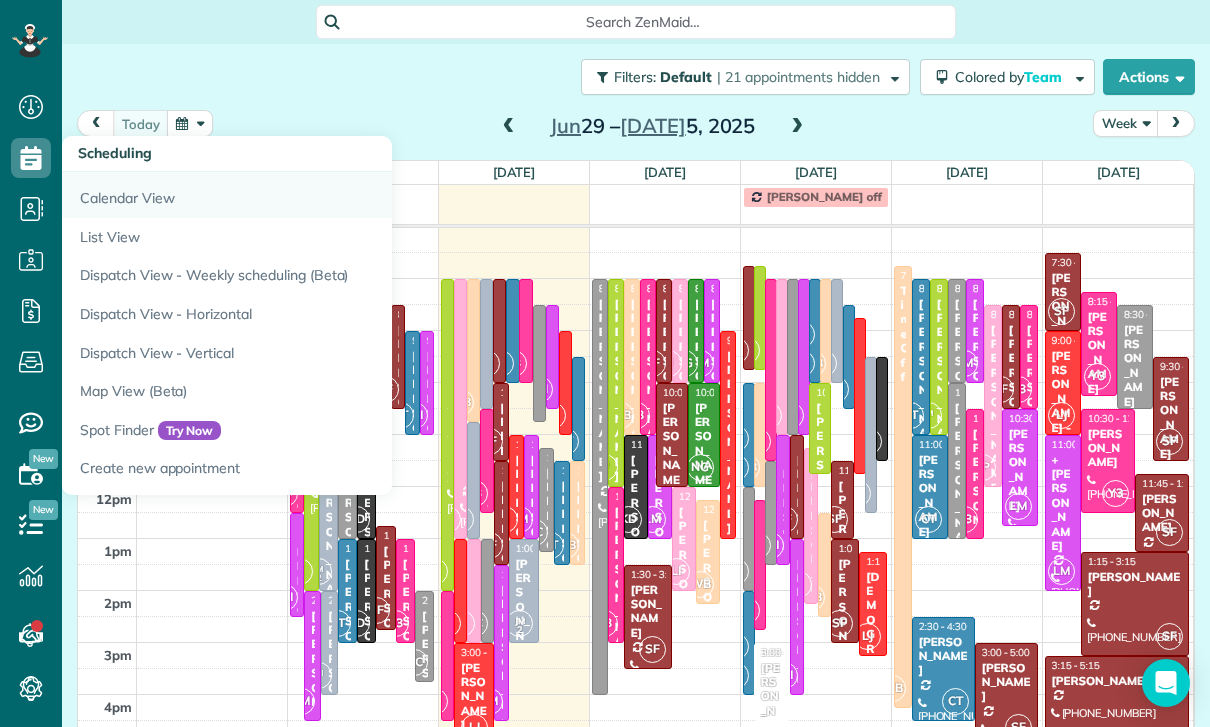 click on "Calendar View" at bounding box center (312, 195) 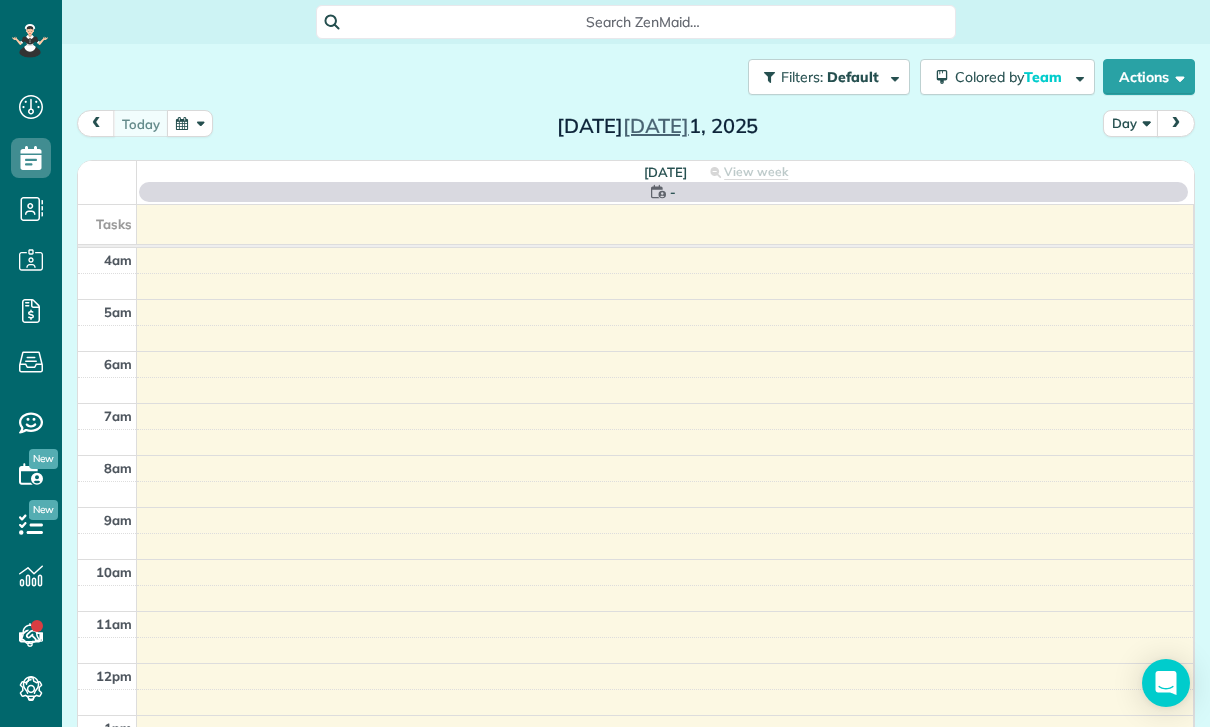 scroll, scrollTop: 0, scrollLeft: 0, axis: both 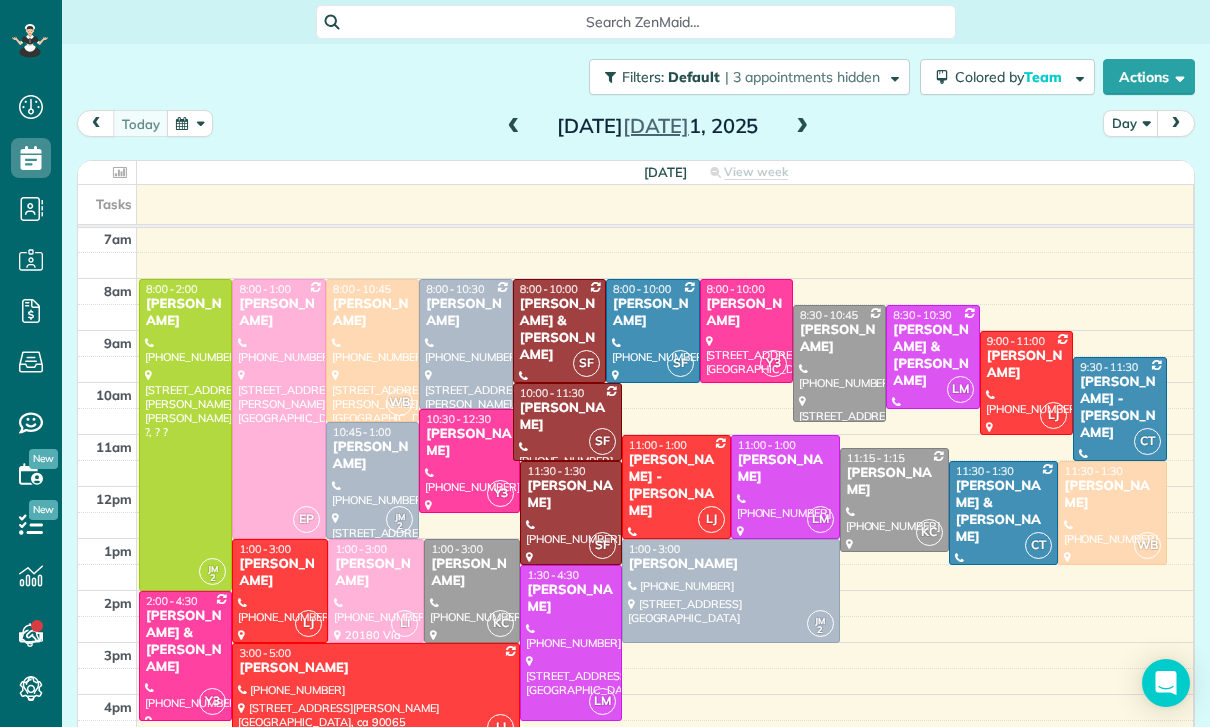 click at bounding box center (802, 127) 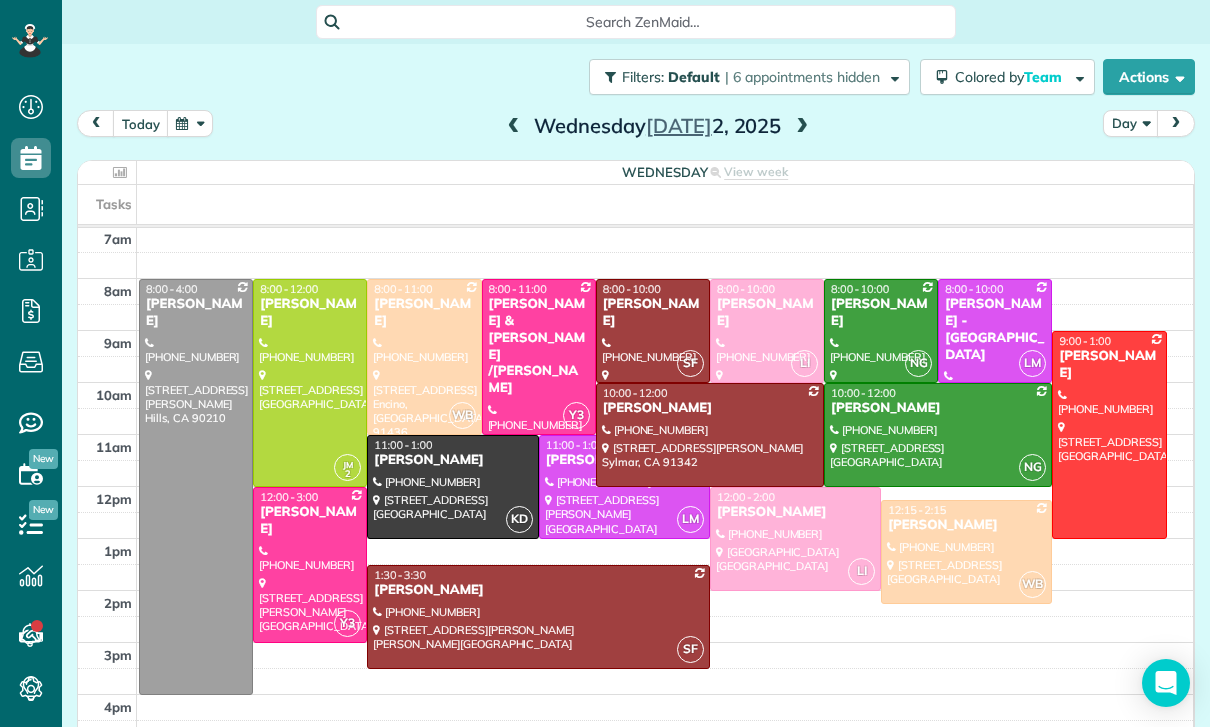 scroll, scrollTop: 157, scrollLeft: 0, axis: vertical 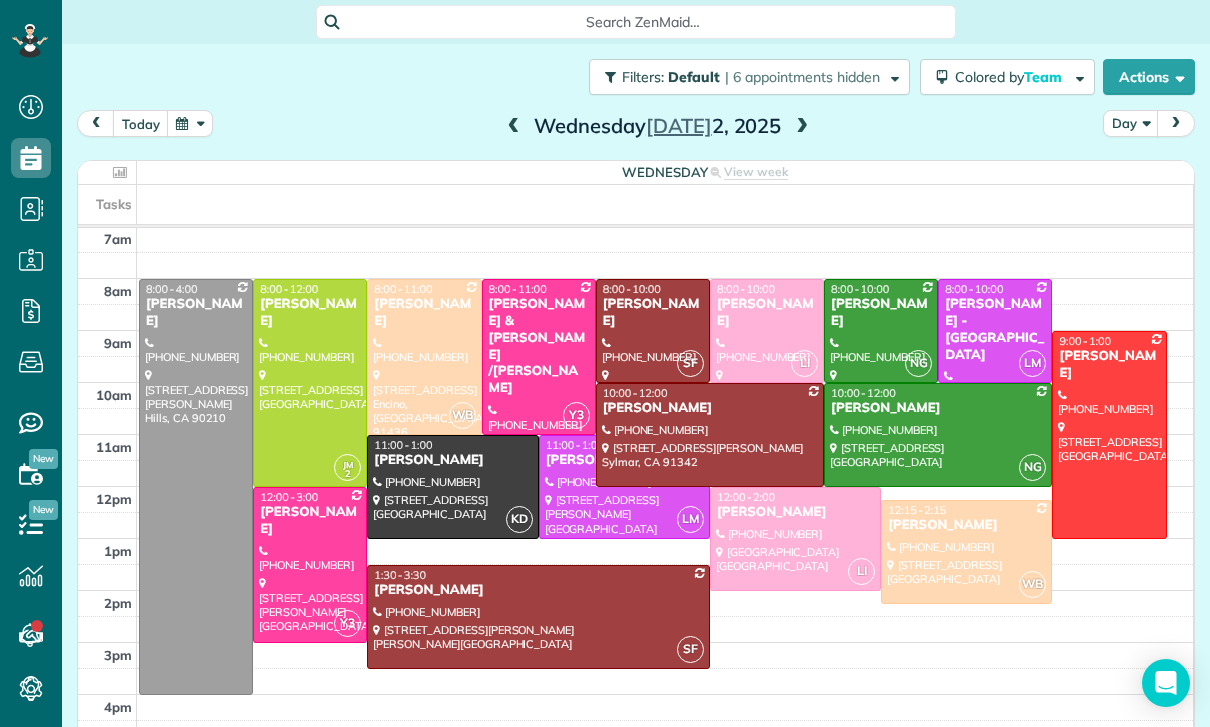 click at bounding box center (190, 123) 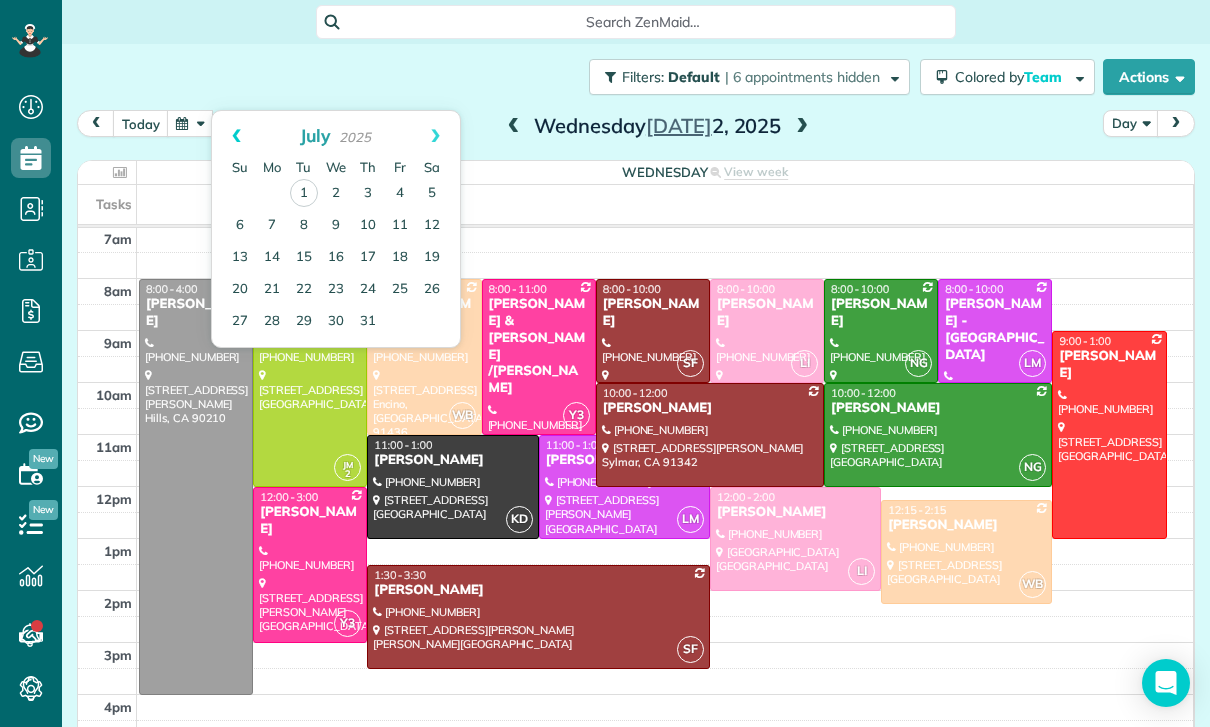 click on "Prev" at bounding box center [236, 136] 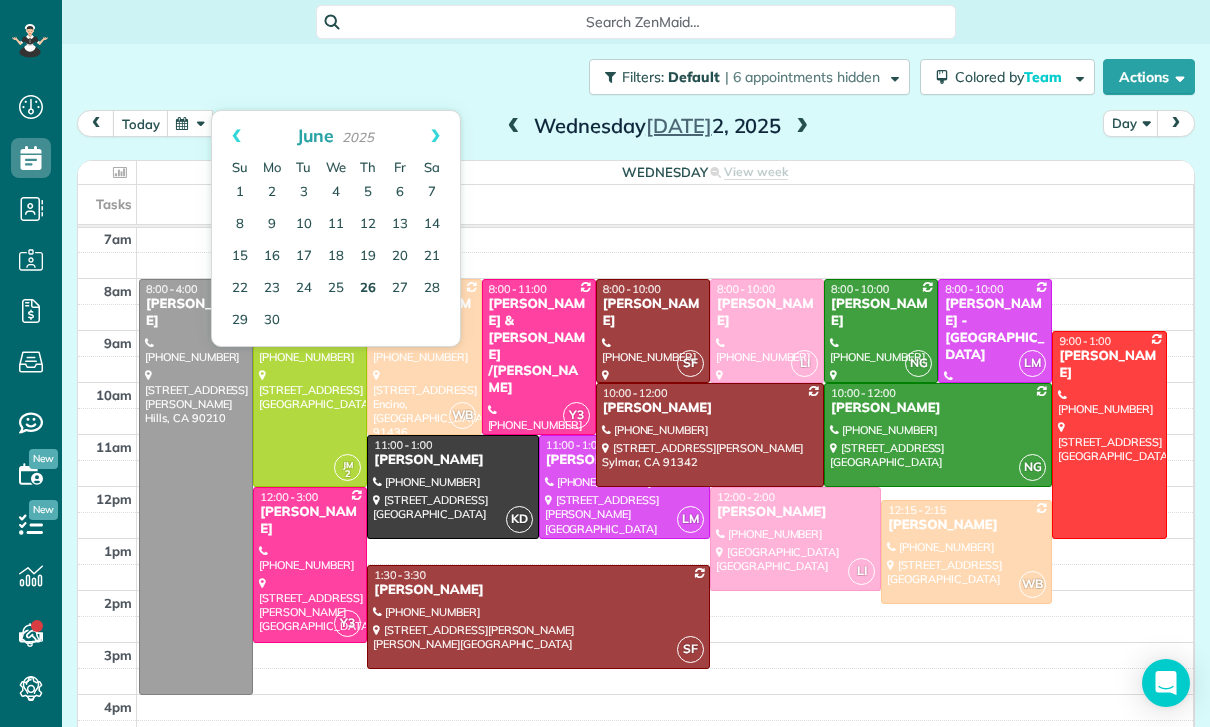 click on "26" at bounding box center [368, 289] 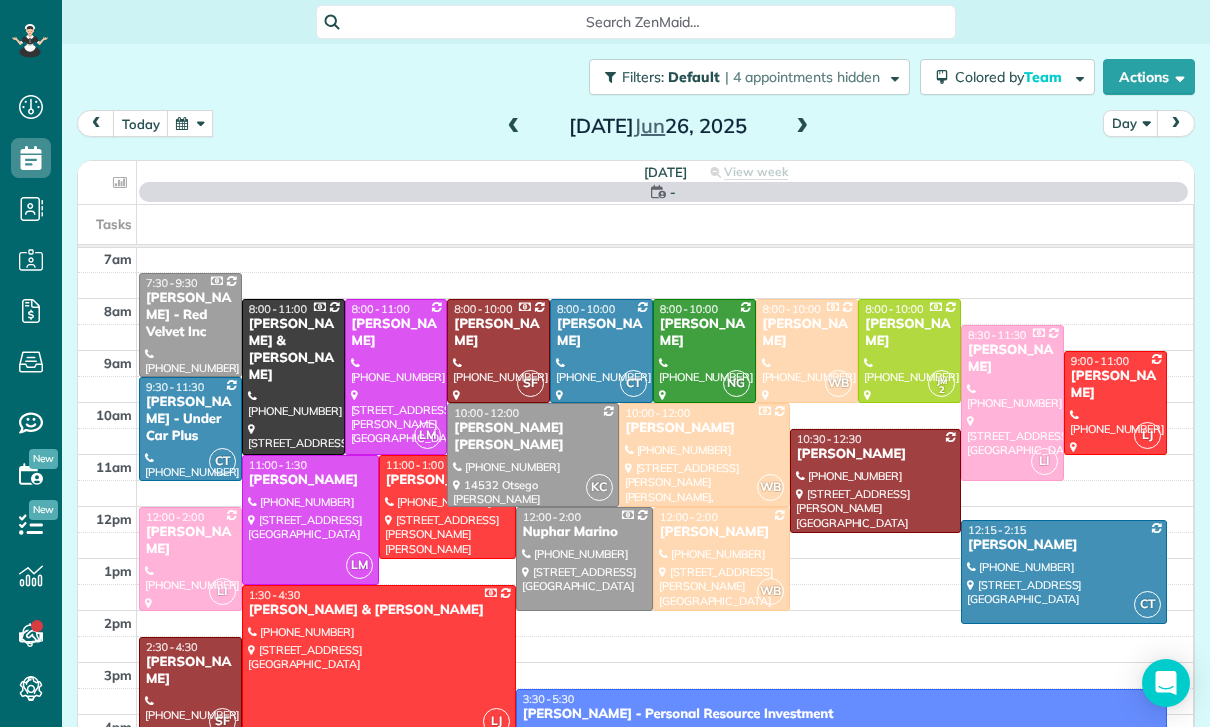 scroll, scrollTop: 157, scrollLeft: 0, axis: vertical 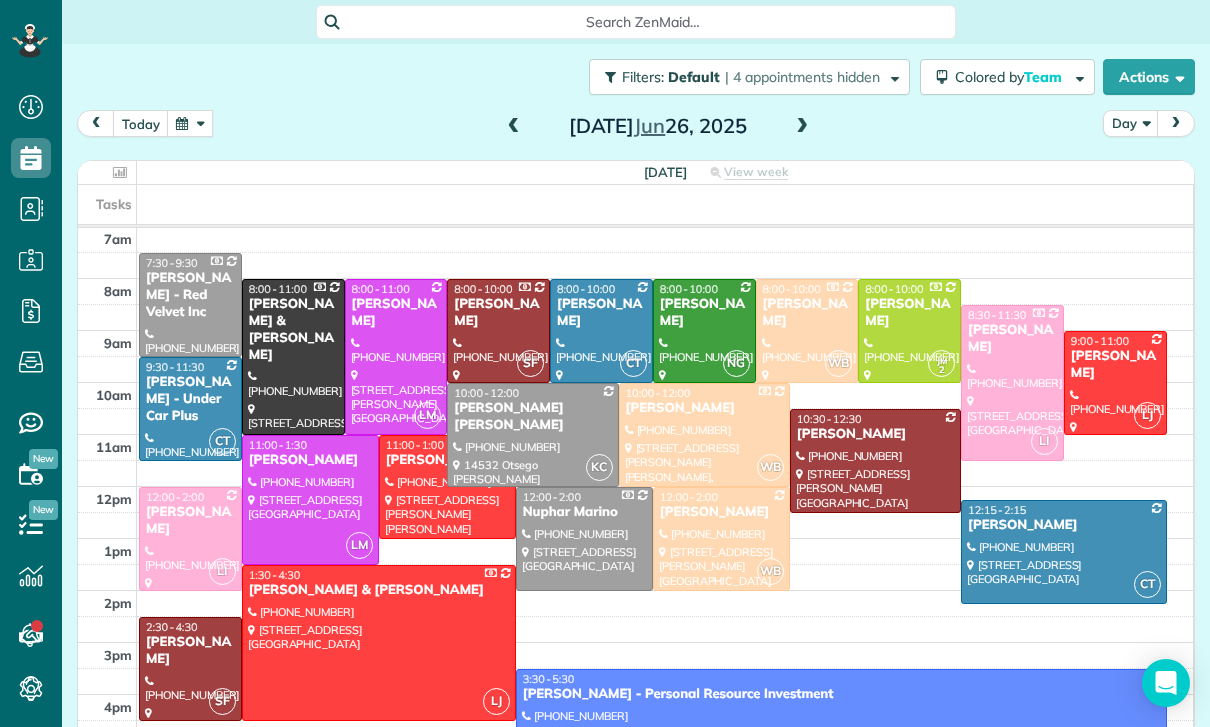 click on "Karen Hostettler" at bounding box center [1115, 365] 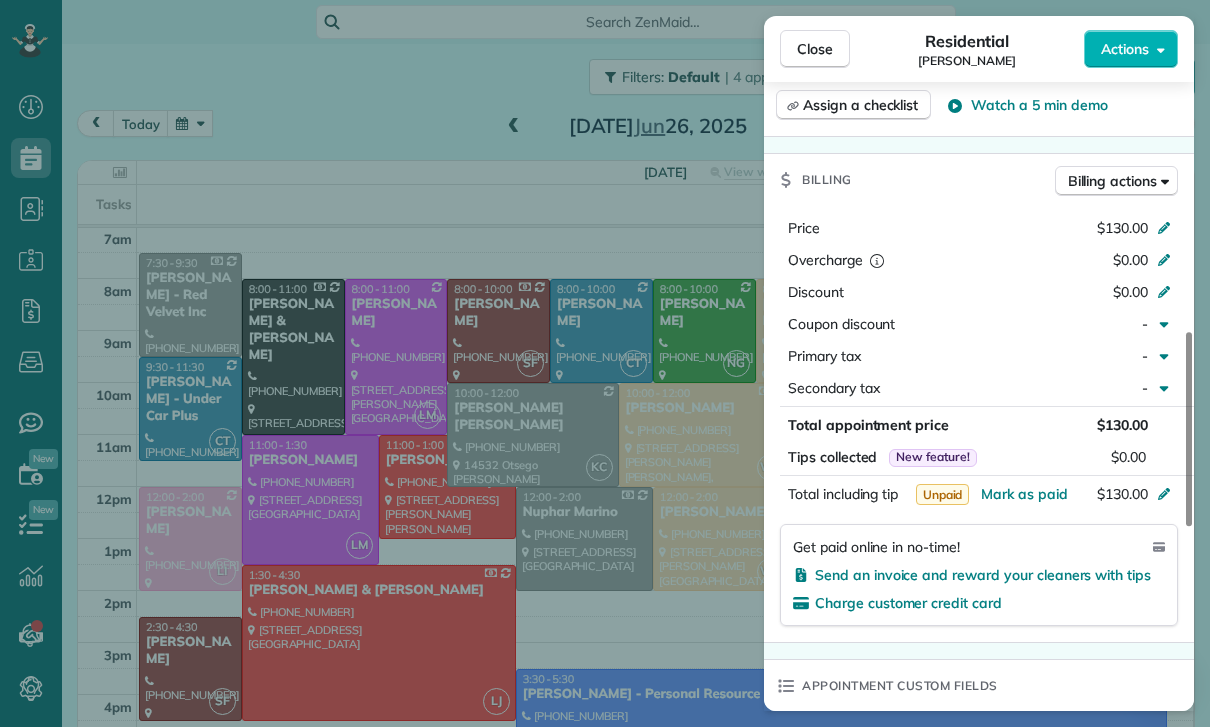 scroll, scrollTop: 887, scrollLeft: 0, axis: vertical 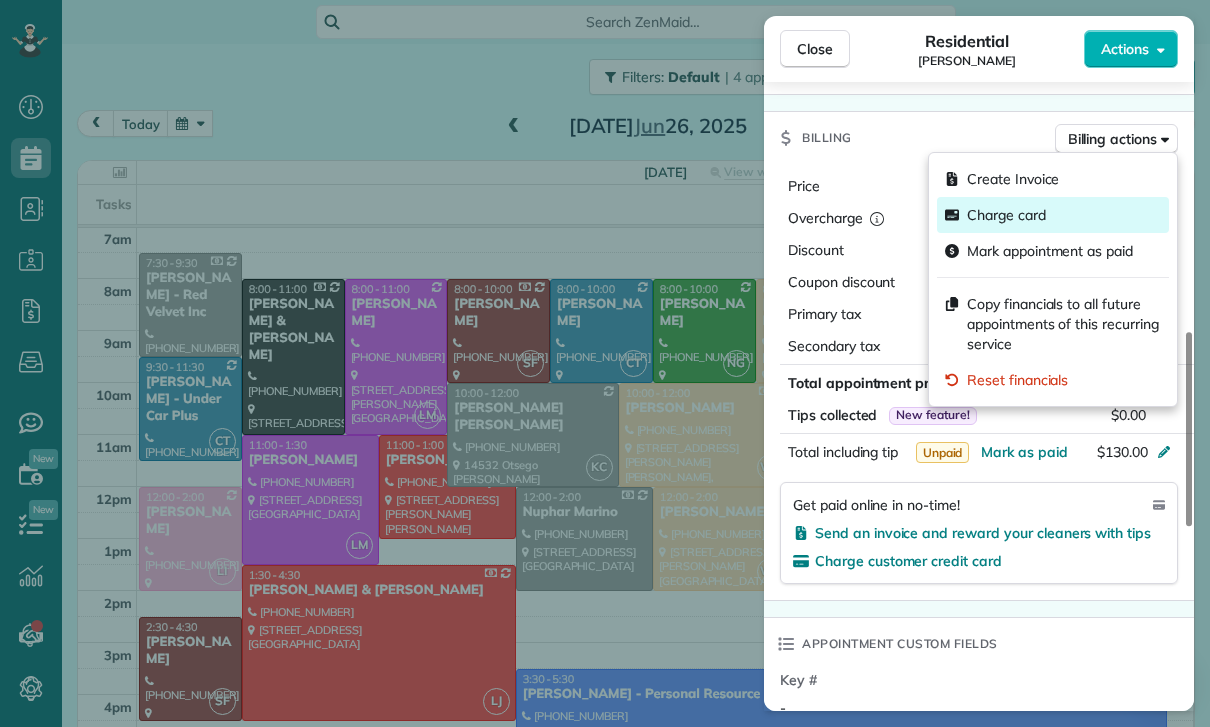 click on "Charge card" at bounding box center (1006, 215) 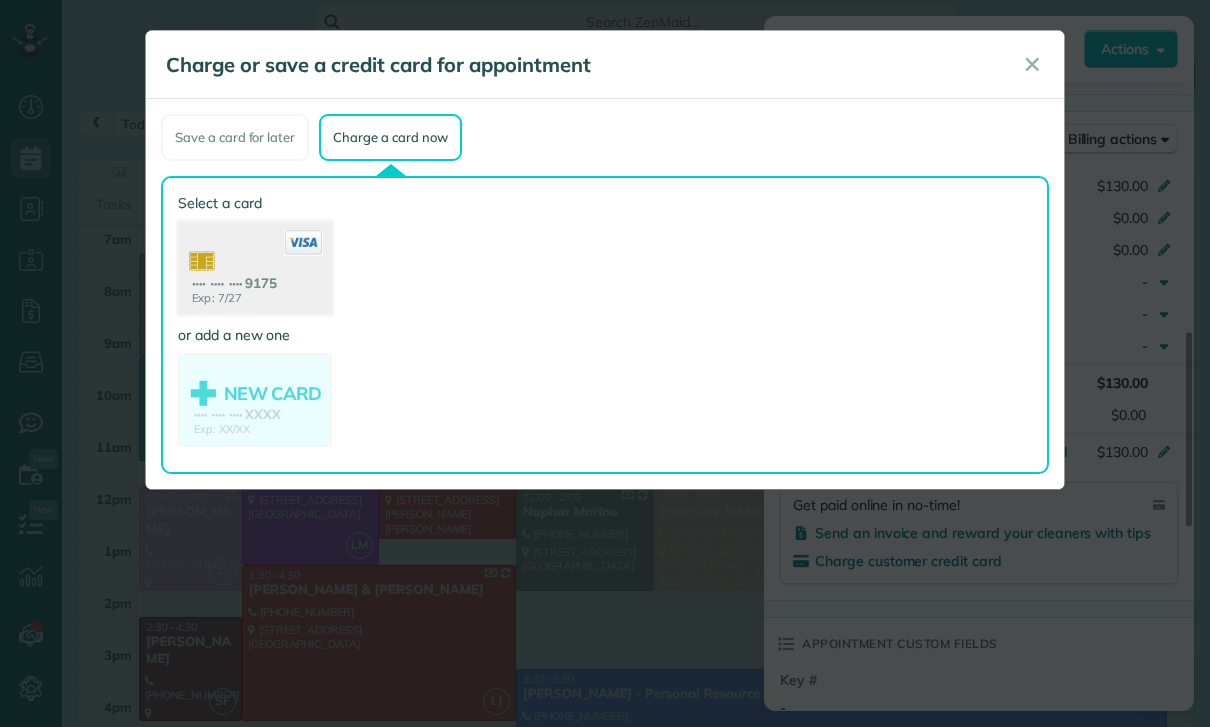 click 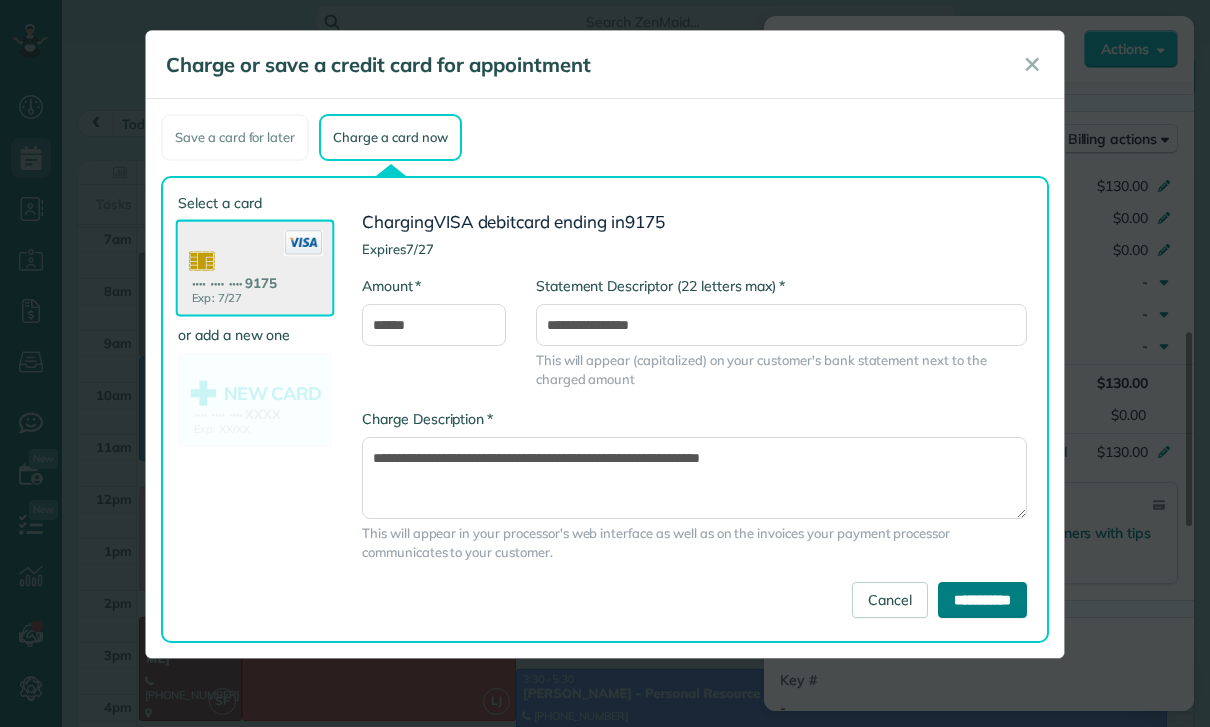 click on "**********" at bounding box center [982, 600] 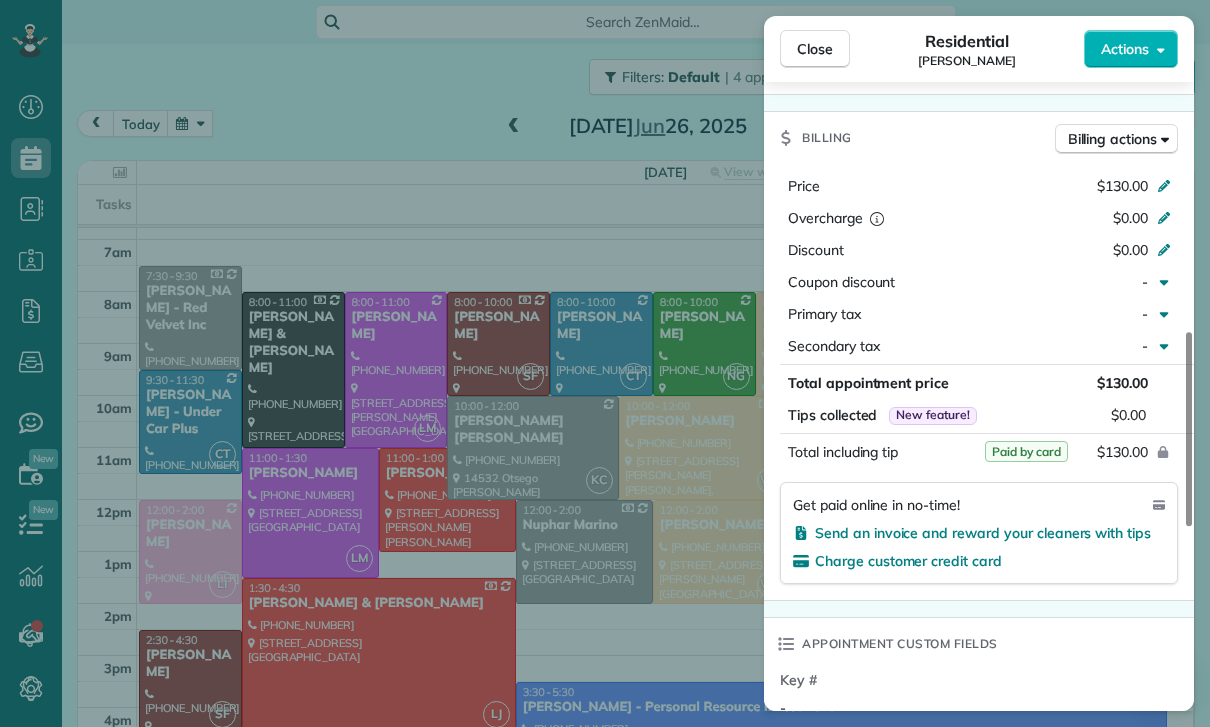 scroll, scrollTop: 157, scrollLeft: 0, axis: vertical 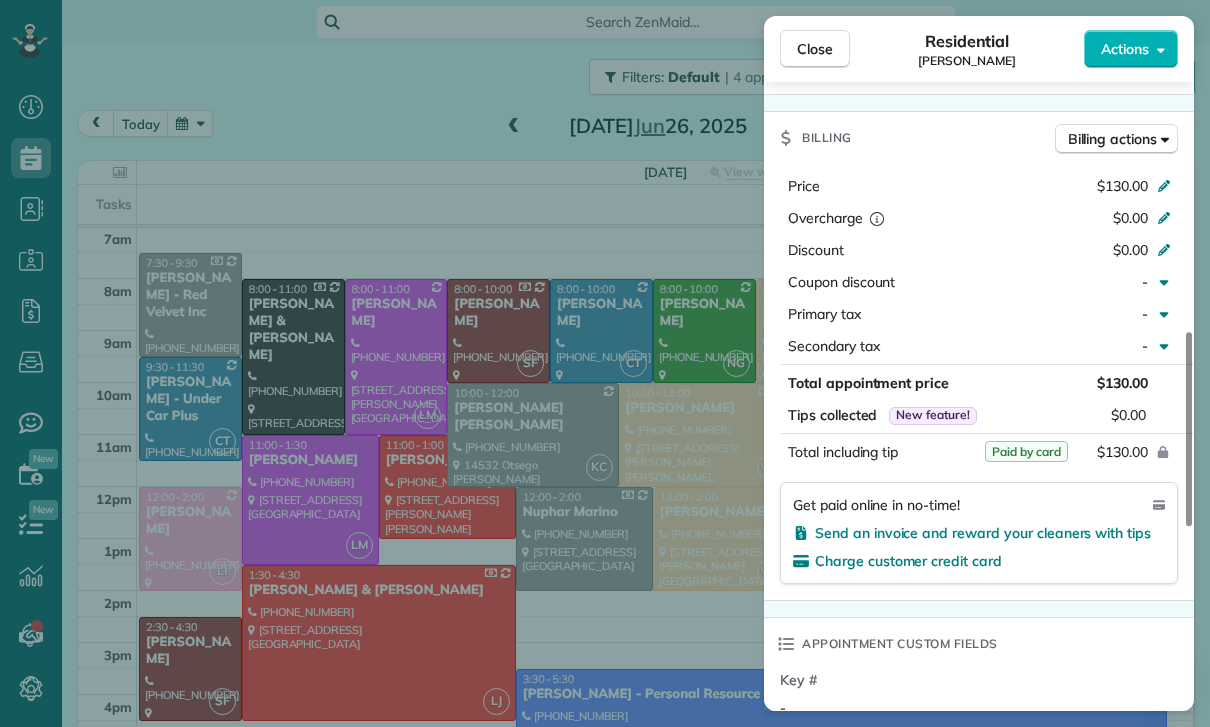 click on "Close Residential Karen Hostettler Actions Status Yet to Confirm Karen Hostettler · Open profile Mobile (818) 519-1596 Copy k.hostettler13@gmail.com Copy View Details Residential Thursday, June 26, 2025 ( 5 days ago ) 9:00 AM 11:00 AM 2 hours and 0 minutes Repeats every 2 weeks Edit recurring service Previous (May 30) Next (Jul 11) 6722 Cantaloupe Avenue Valley Glen CA 91405 Service was not rated yet Cleaners Time in and out Assign Invite Team Luisa Cleaners Luisa   Juarez 9:00 AM 11:00 AM Checklist Try Now Keep this appointment up to your standards. Stay on top of every detail, keep your cleaners organised, and your client happy. Assign a checklist Watch a 5 min demo Billing Billing actions Price $130.00 Overcharge $0.00 Discount $0.00 Coupon discount - Primary tax - Secondary tax - Total appointment price $130.00 Tips collected New feature! $0.00 Paid by card Total including tip $130.00 Get paid online in no-time! Send an invoice and reward your cleaners with tips Charge customer credit card Key # - Notes" at bounding box center (605, 363) 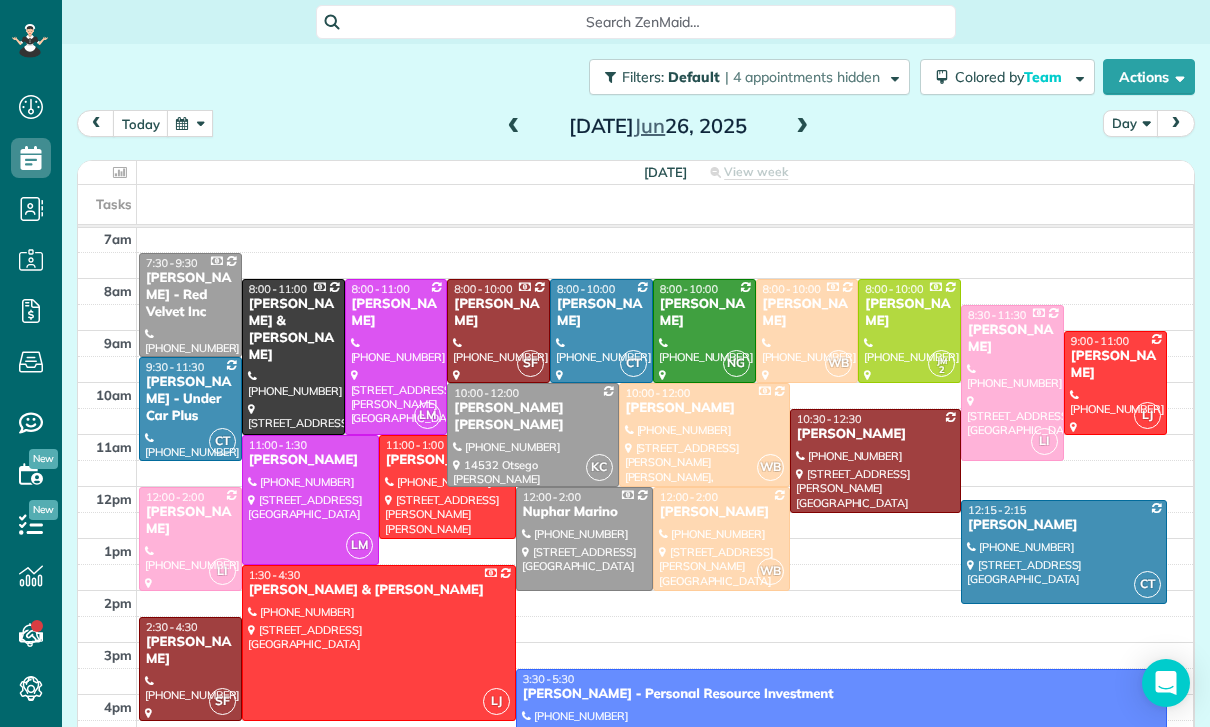 click at bounding box center [875, 461] 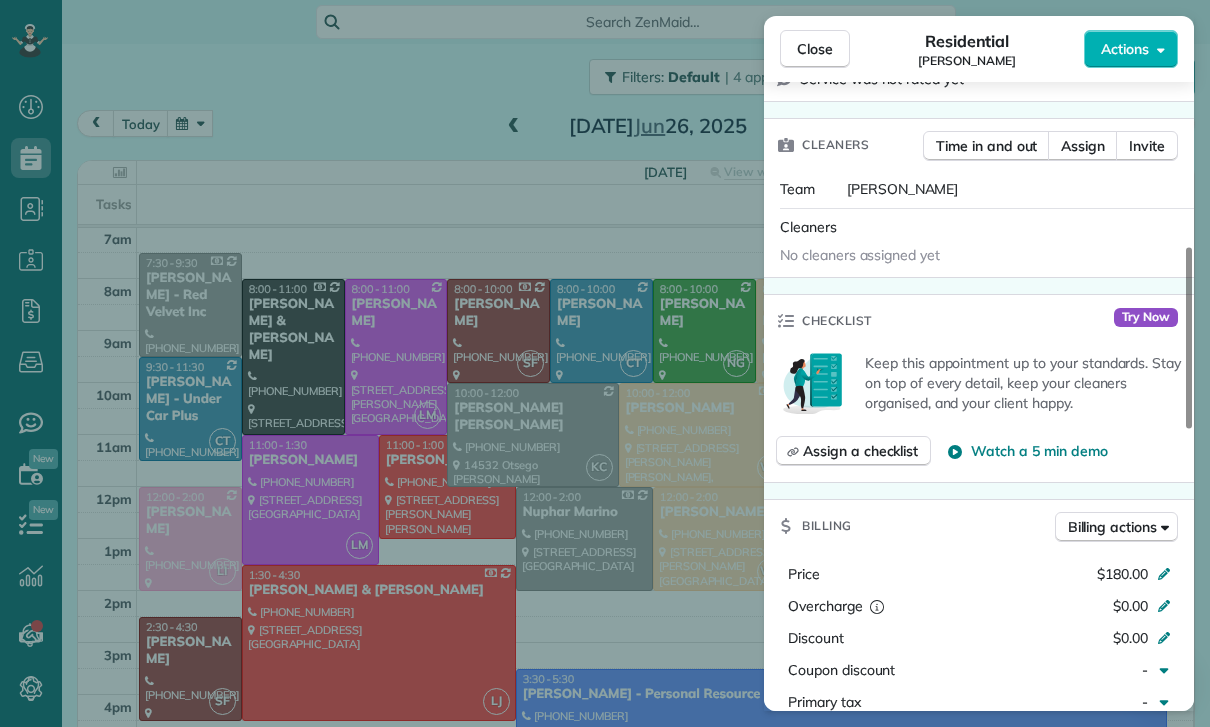 scroll, scrollTop: 624, scrollLeft: 0, axis: vertical 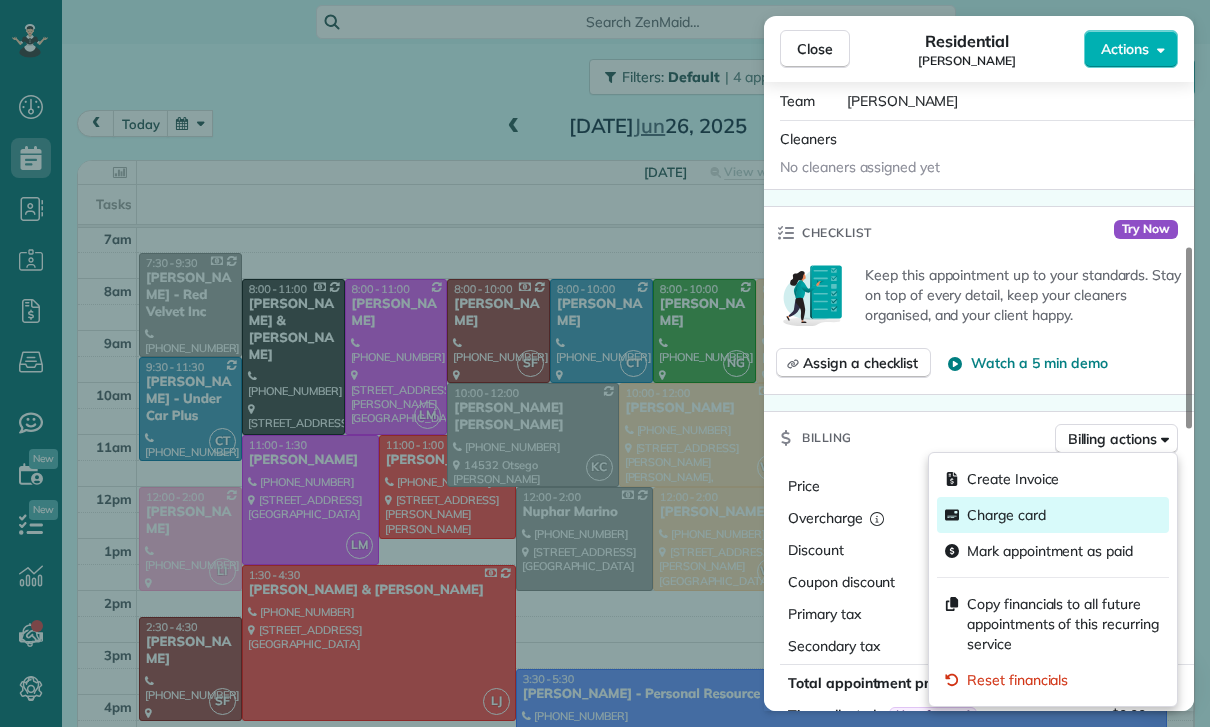 click on "Charge card" at bounding box center [1006, 515] 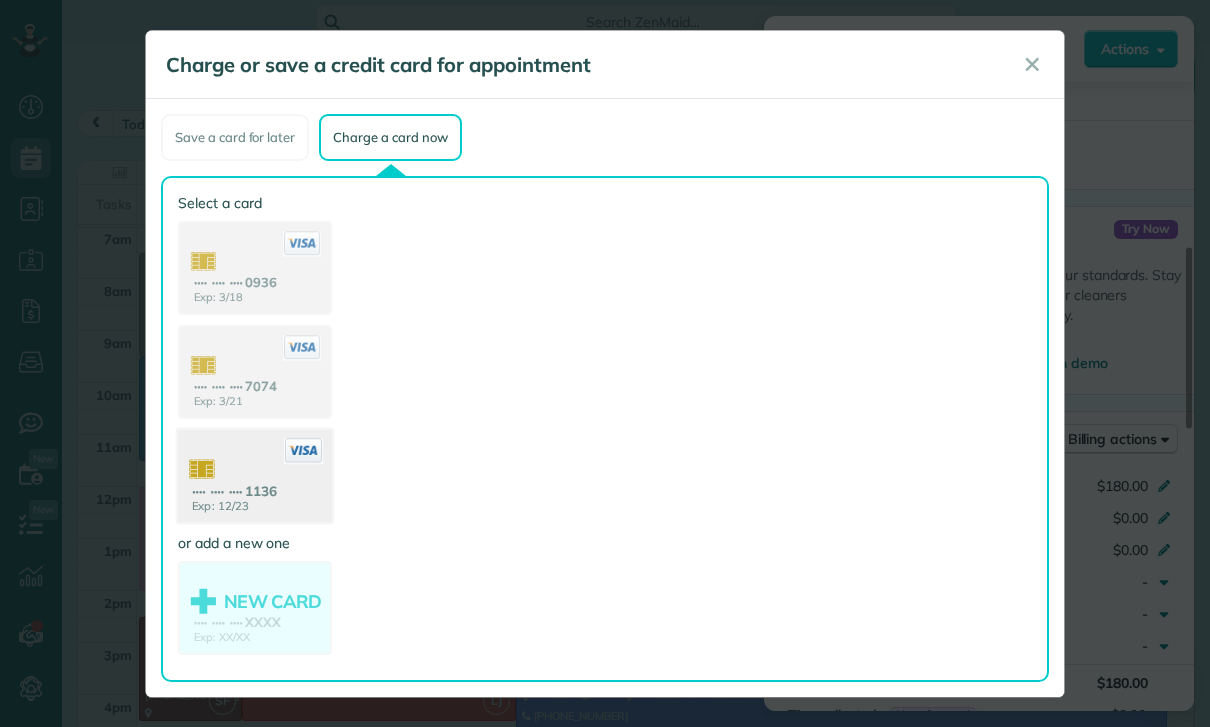 click 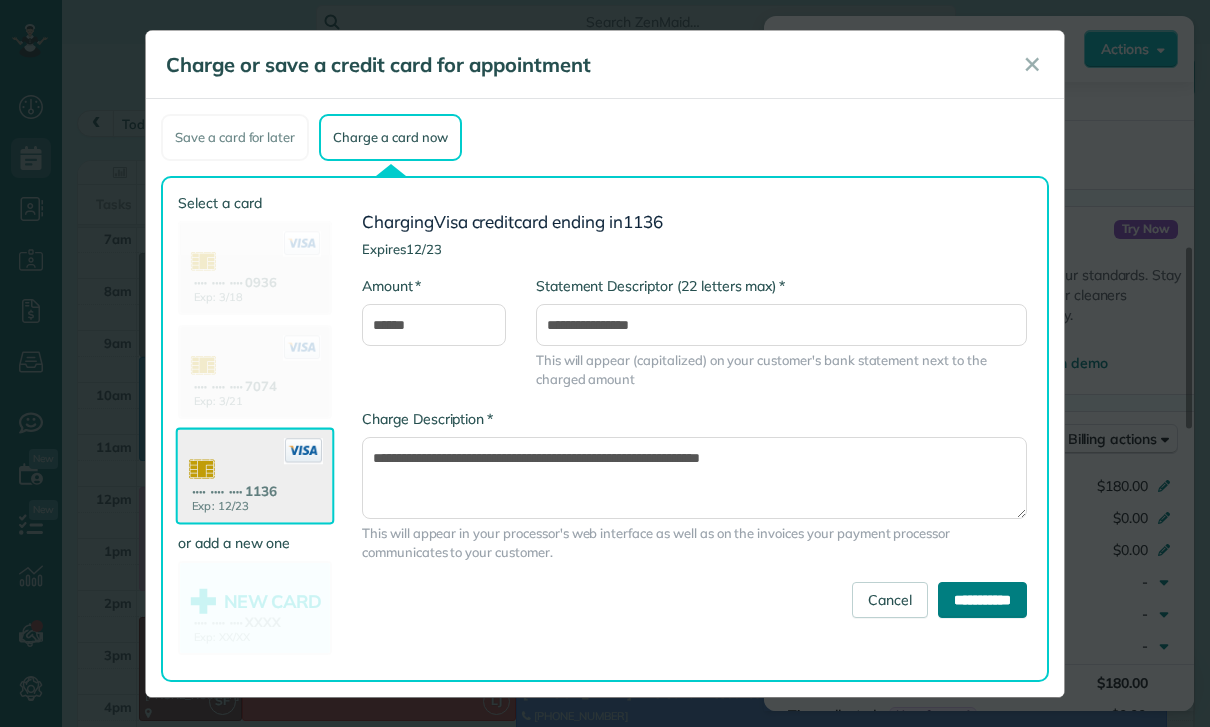 click on "**********" at bounding box center [982, 600] 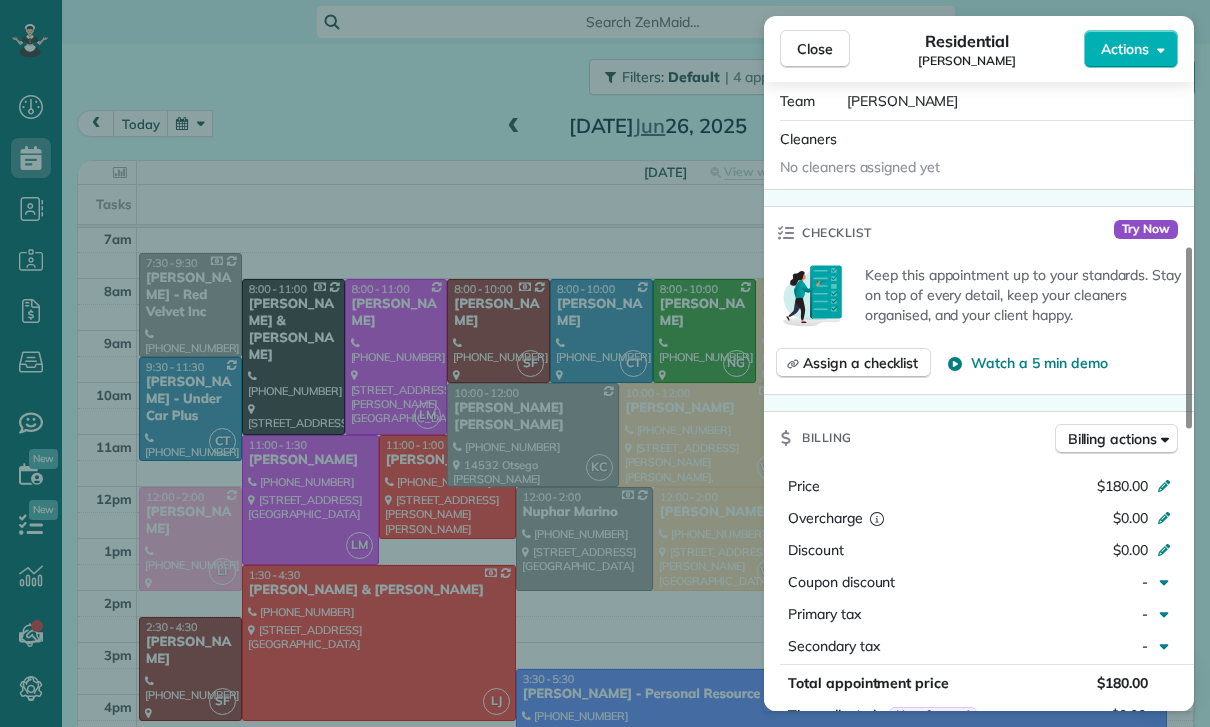 scroll, scrollTop: 126, scrollLeft: 0, axis: vertical 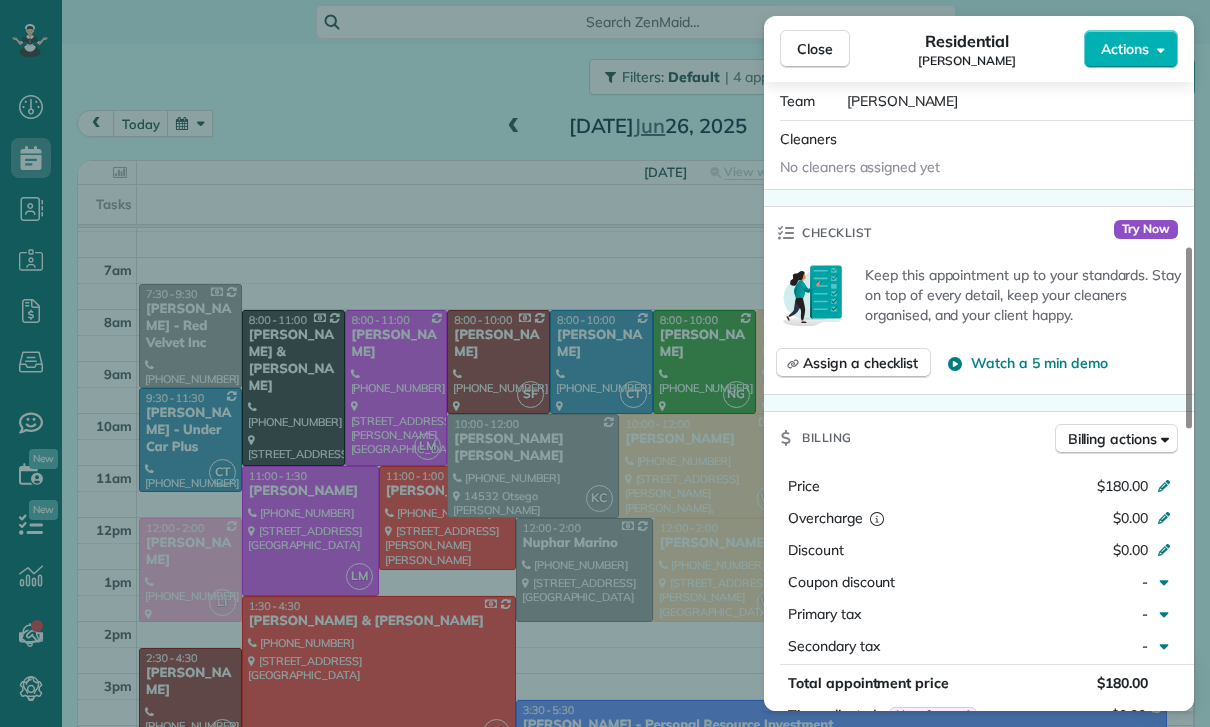 click on "Close Residential Celia Kwan Actions Status Yet to Confirm Celia Kwan · Open profile Mobile (818) 395-8201 Copy Home (818) 254-7232 Copy celia730@gmail.com Copy View Details Residential Thursday, June 26, 2025 ( 5 days ago ) 10:30 AM 12:30 PM 2 hours and 0 minutes Repeats every 2 weeks Edit recurring service Previous (Jun 12) Next (Jul 10) 4103 Wilkinson Ave Studio City CA 91604 Service was not rated yet Cleaners Time in and out Assign Invite Team Santy Cleaners No cleaners assigned yet Checklist Try Now Keep this appointment up to your standards. Stay on top of every detail, keep your cleaners organised, and your client happy. Assign a checklist Watch a 5 min demo Billing Billing actions Price $180.00 Overcharge $0.00 Discount $0.00 Coupon discount - Primary tax - Secondary tax - Total appointment price $180.00 Tips collected New feature! $0.00 Paid by card Total including tip $180.00 Get paid online in no-time! Send an invoice and reward your cleaners with tips Charge customer credit card Key # - Notes 0 0" at bounding box center [605, 363] 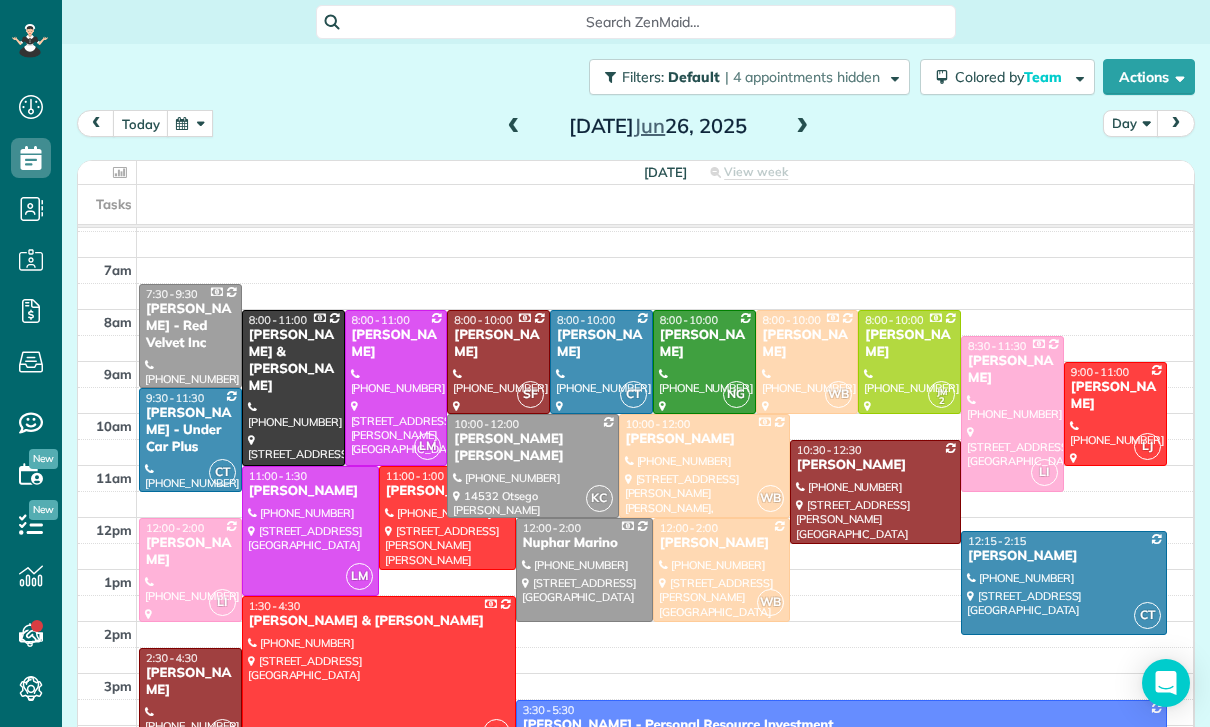 click at bounding box center [190, 123] 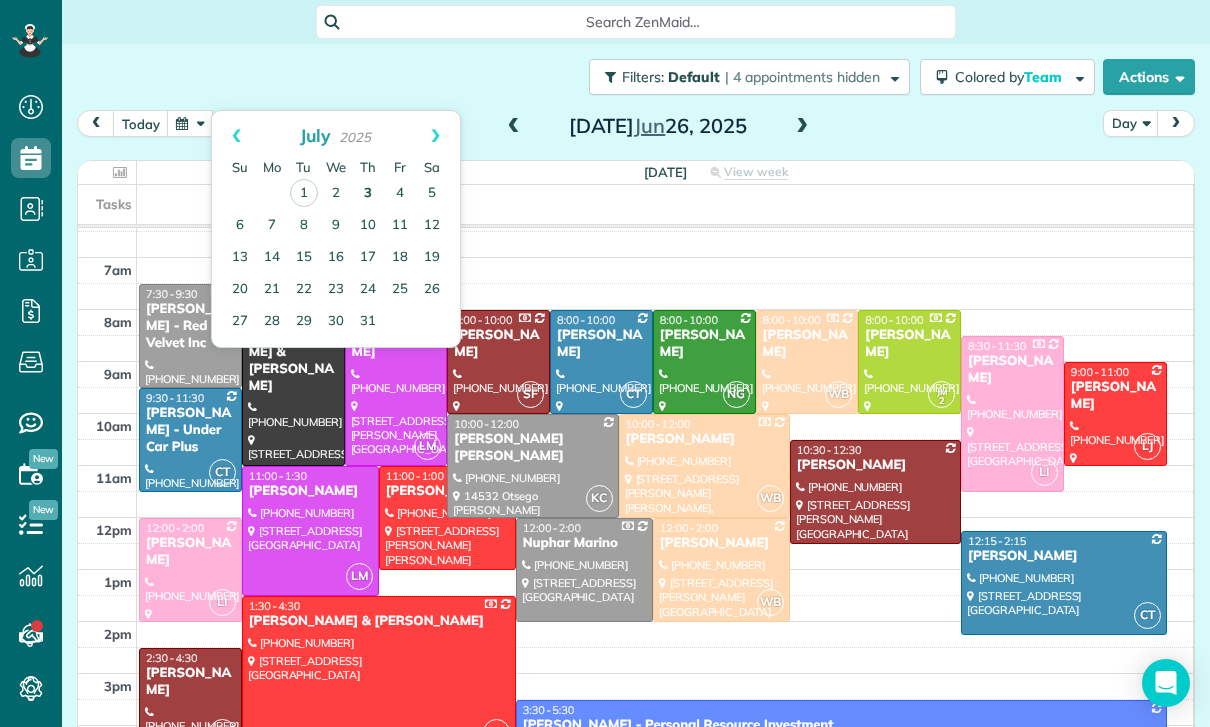 click on "3" at bounding box center (368, 194) 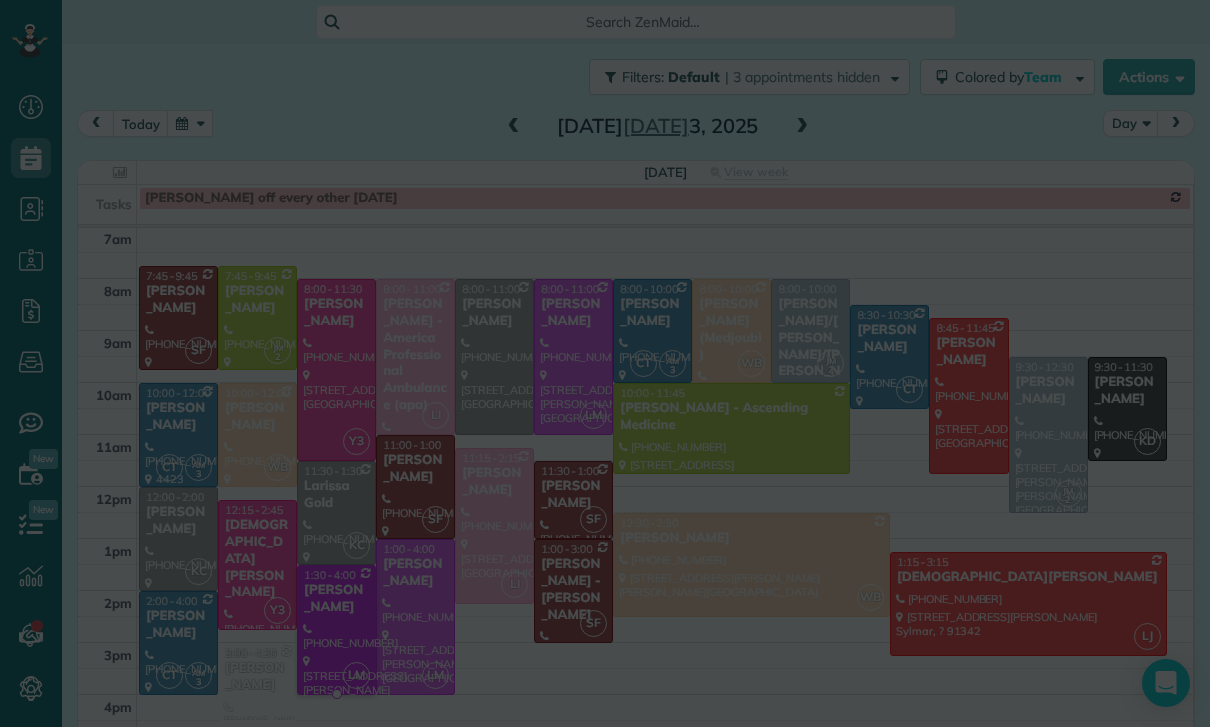 scroll, scrollTop: 157, scrollLeft: 0, axis: vertical 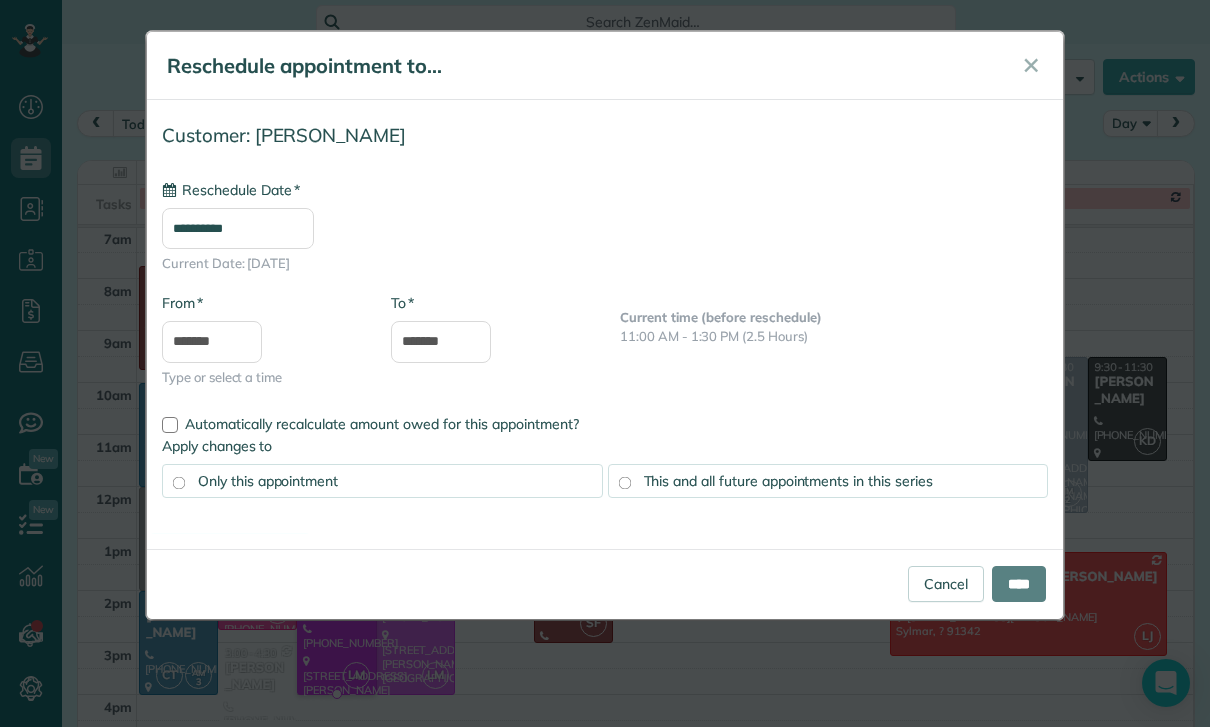 click on "**********" at bounding box center [238, 228] 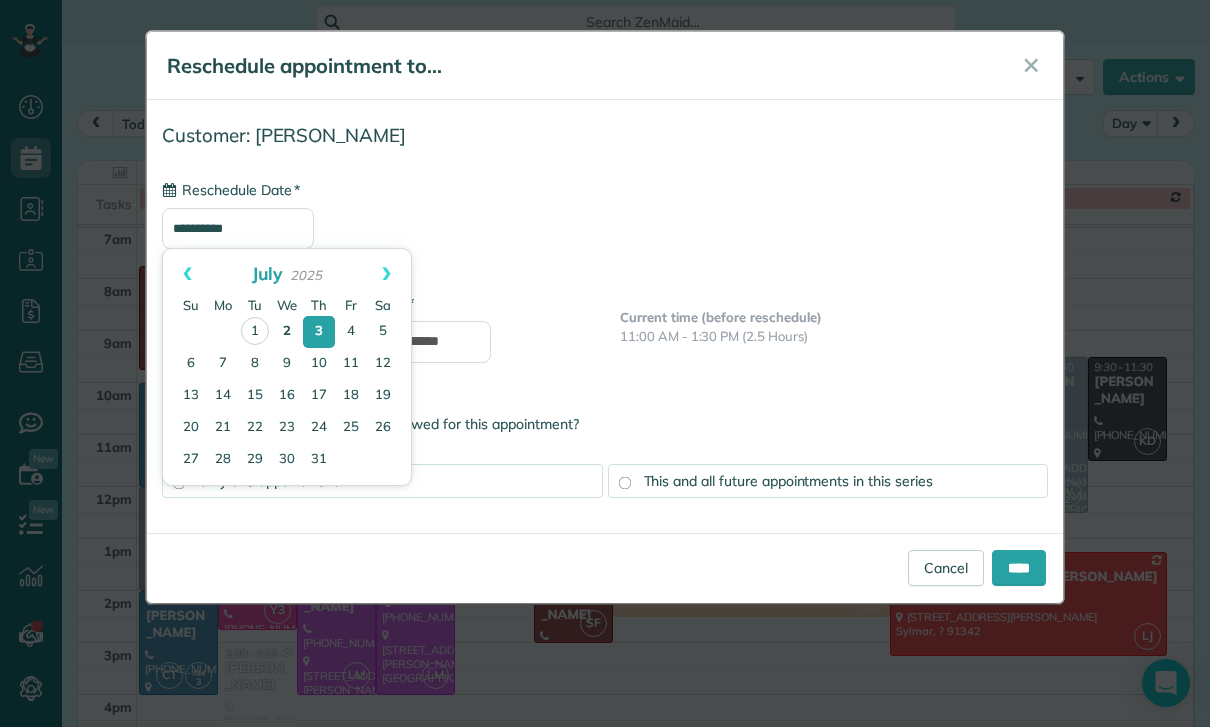 click on "2" at bounding box center (287, 332) 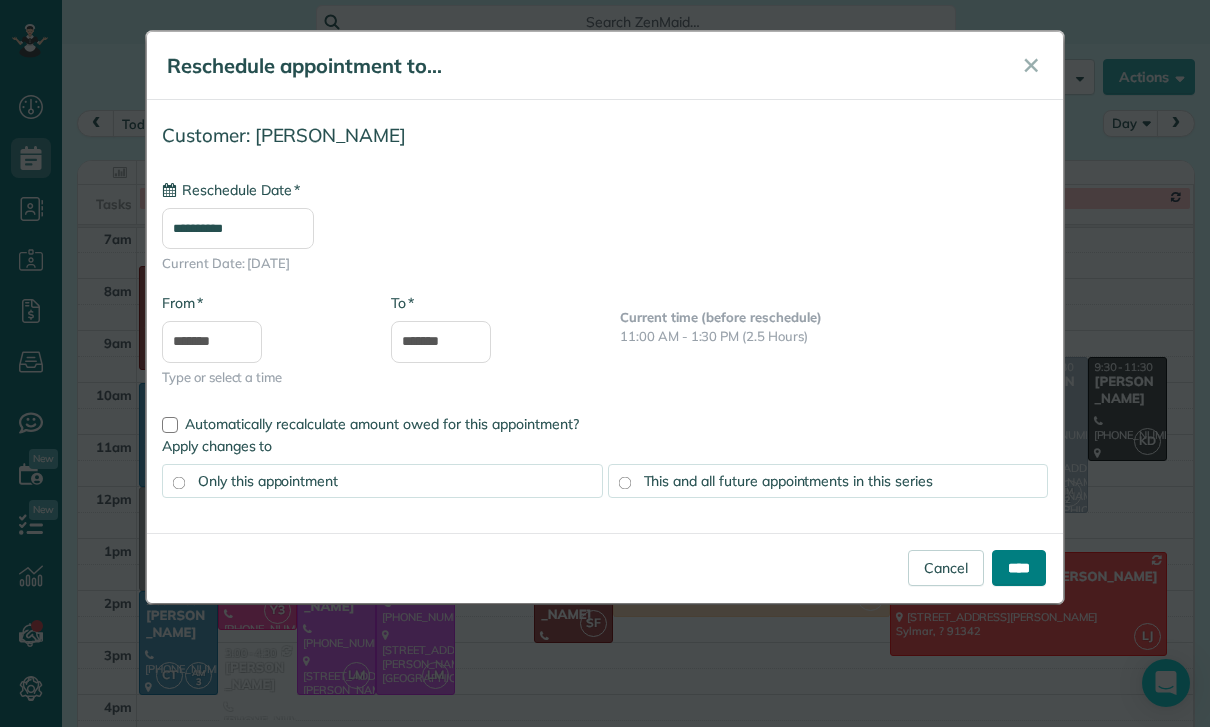 click on "****" at bounding box center (1019, 568) 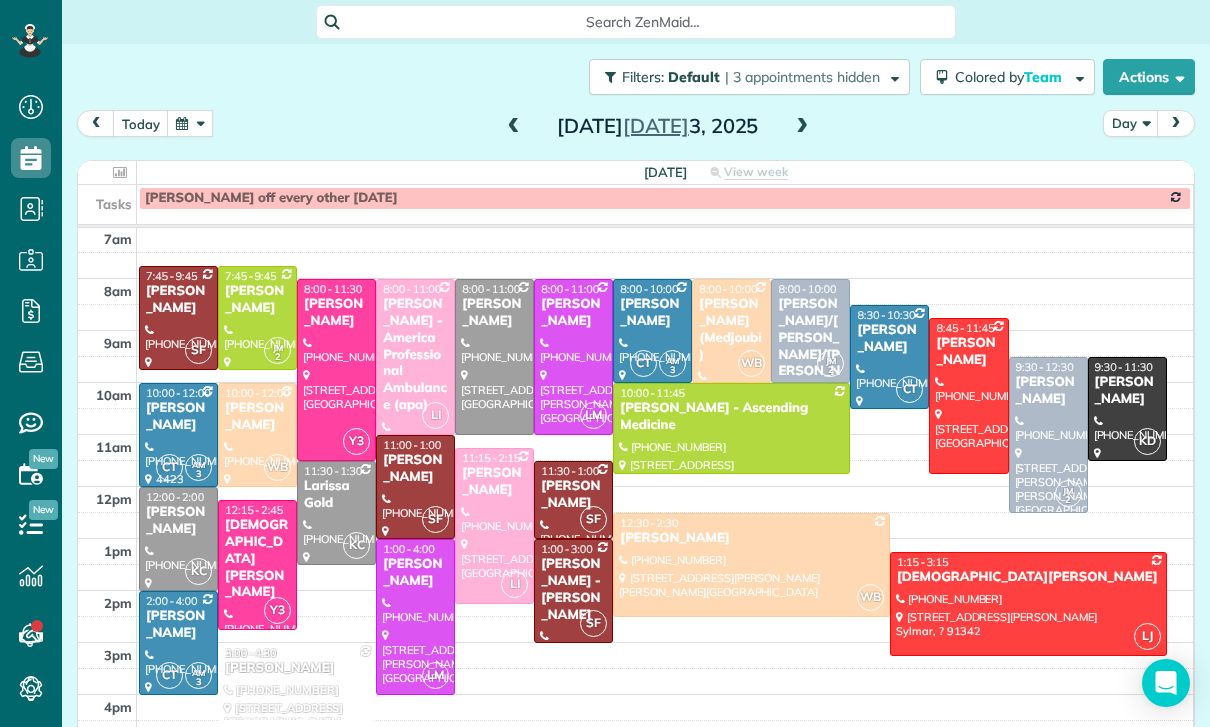 scroll, scrollTop: 157, scrollLeft: 0, axis: vertical 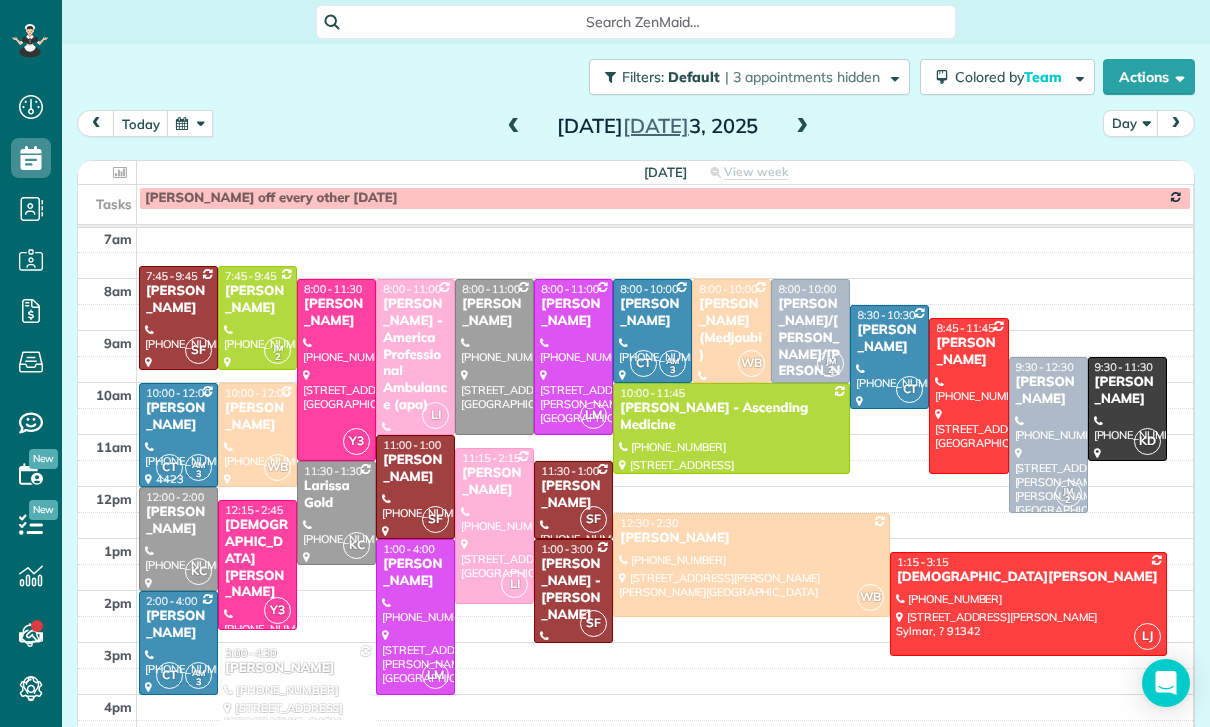 click at bounding box center (190, 123) 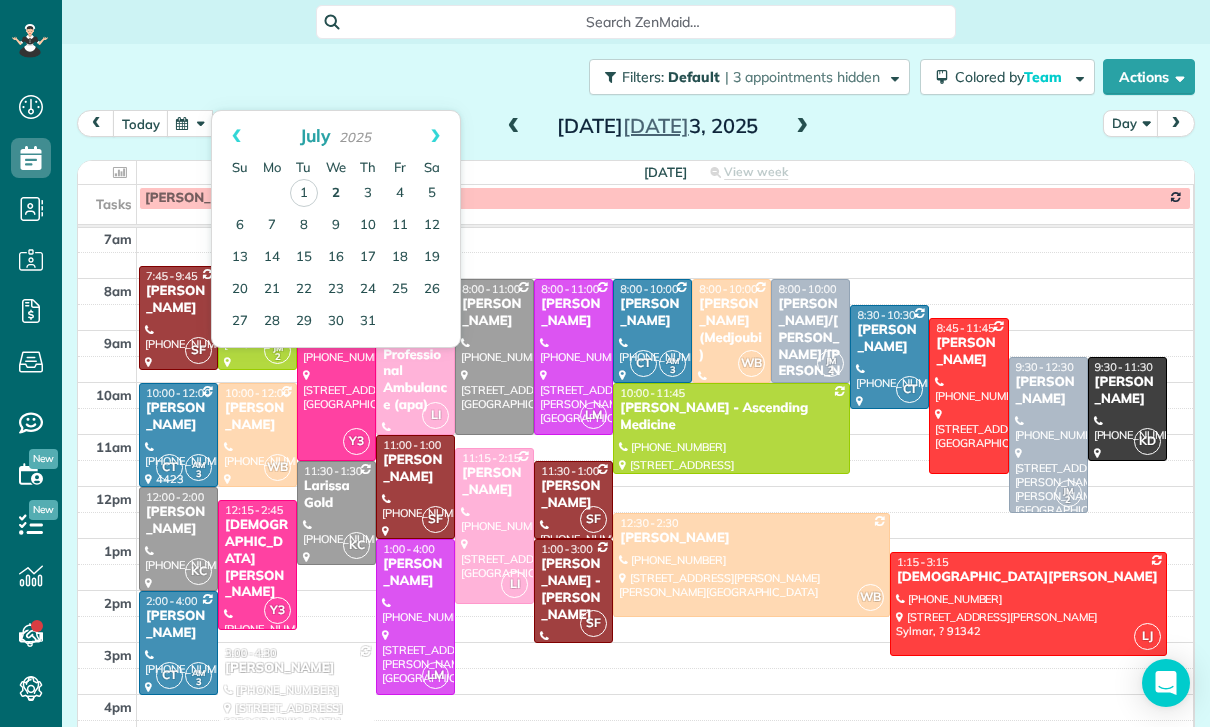 click on "2" at bounding box center (336, 194) 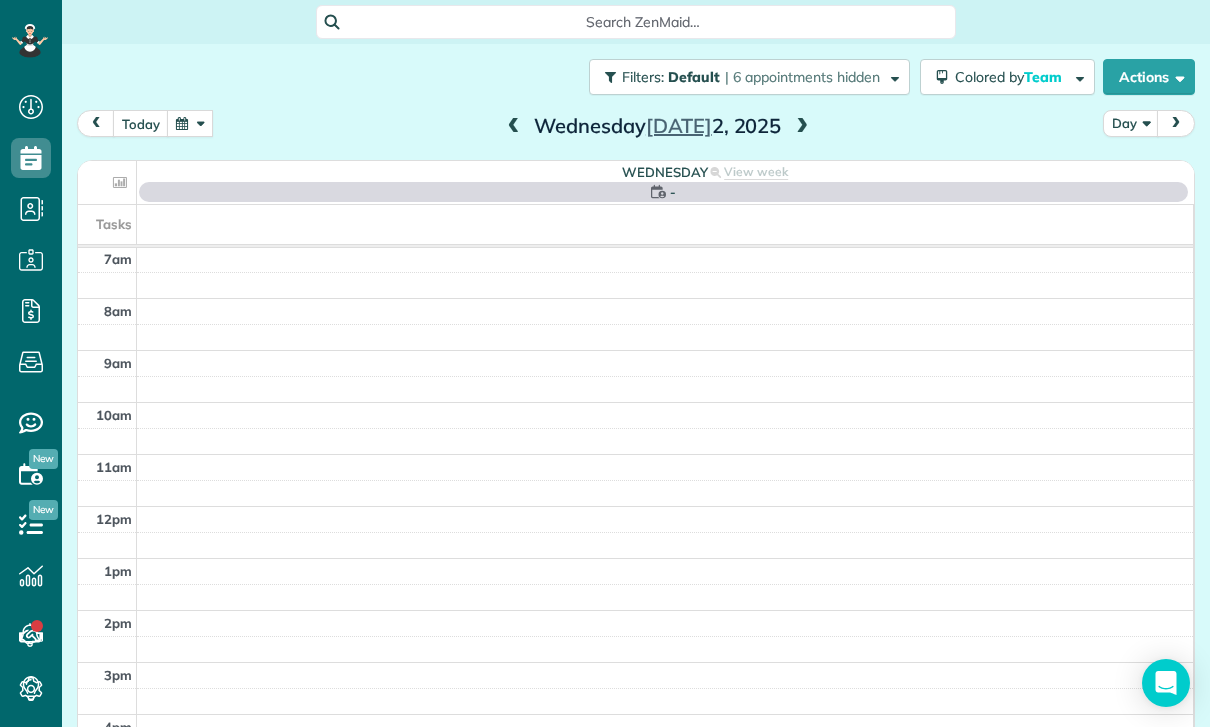 scroll, scrollTop: 157, scrollLeft: 0, axis: vertical 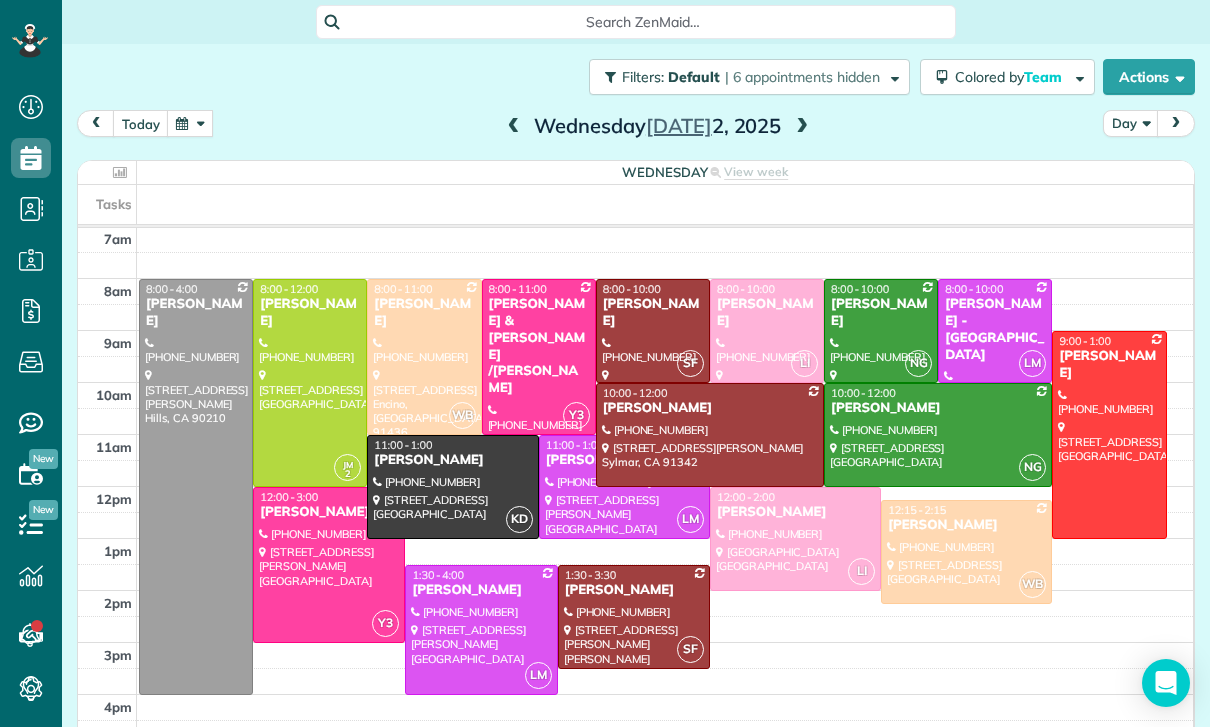 click at bounding box center [190, 123] 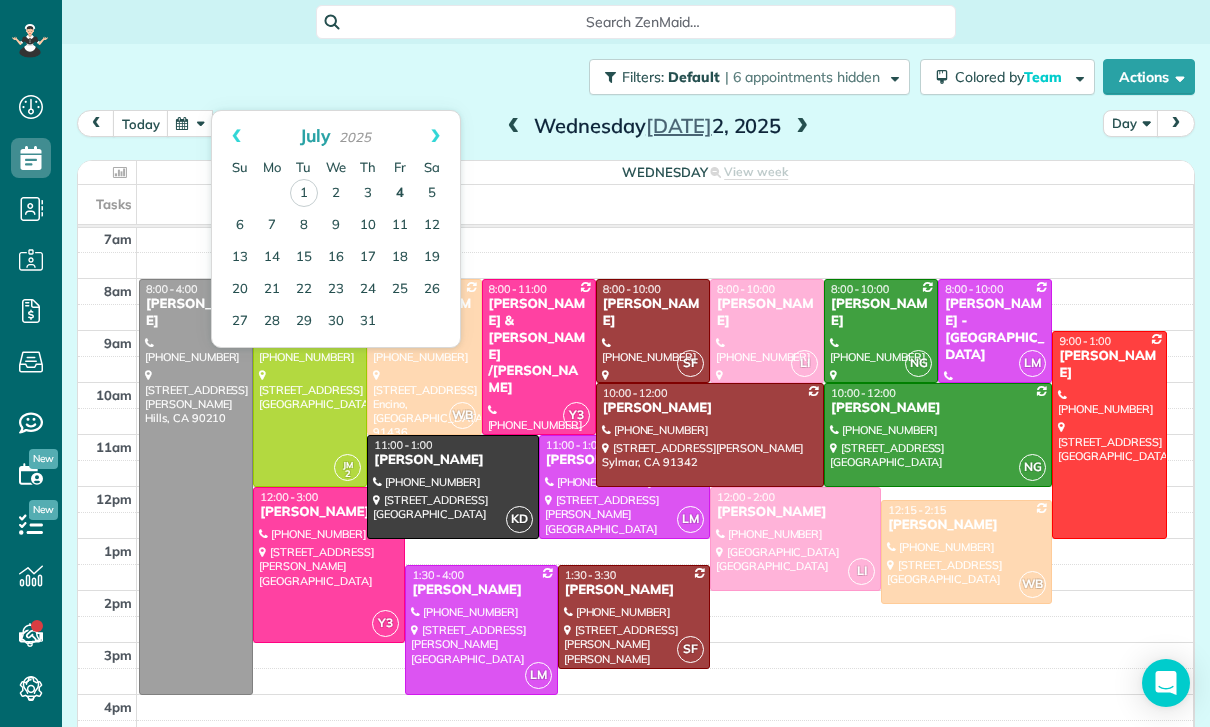 click on "4" at bounding box center [400, 194] 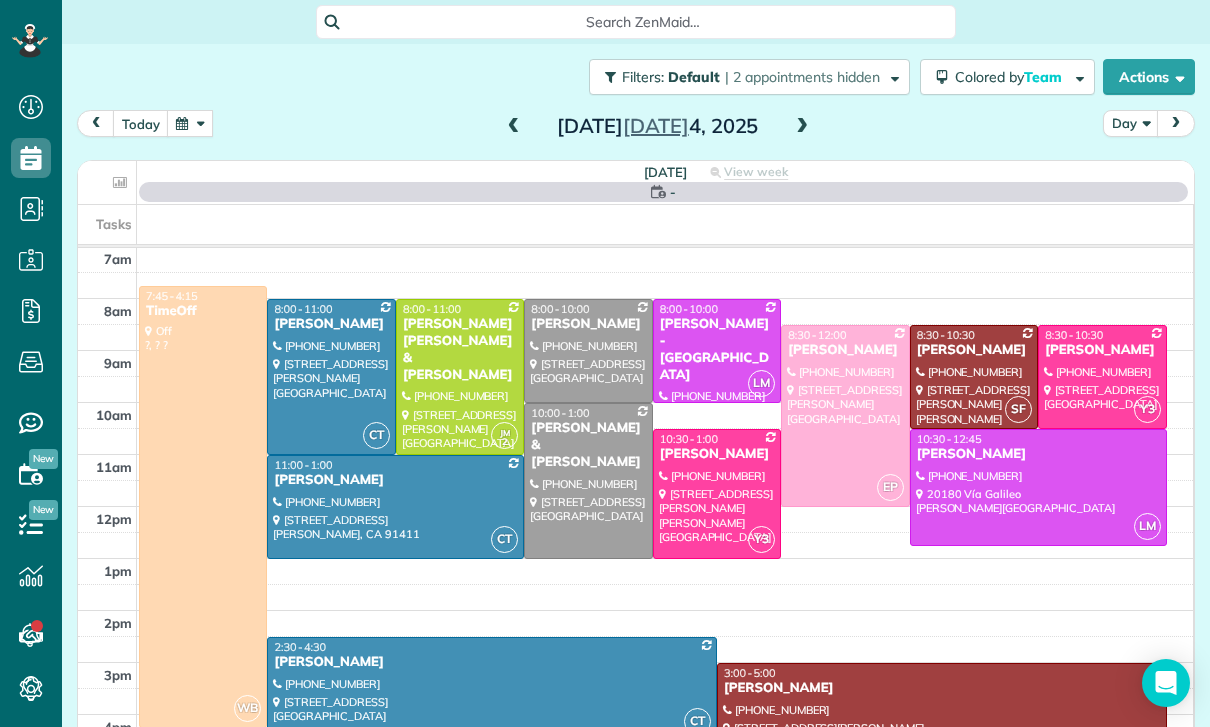 scroll, scrollTop: 157, scrollLeft: 0, axis: vertical 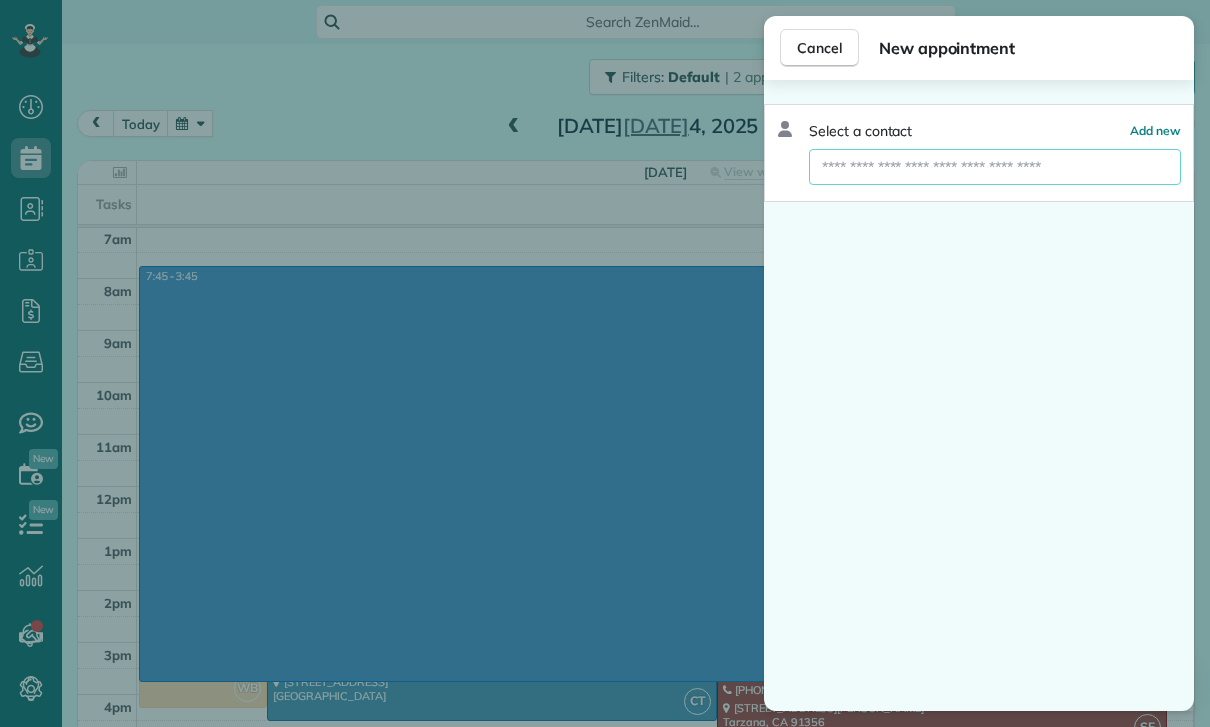 click at bounding box center (995, 167) 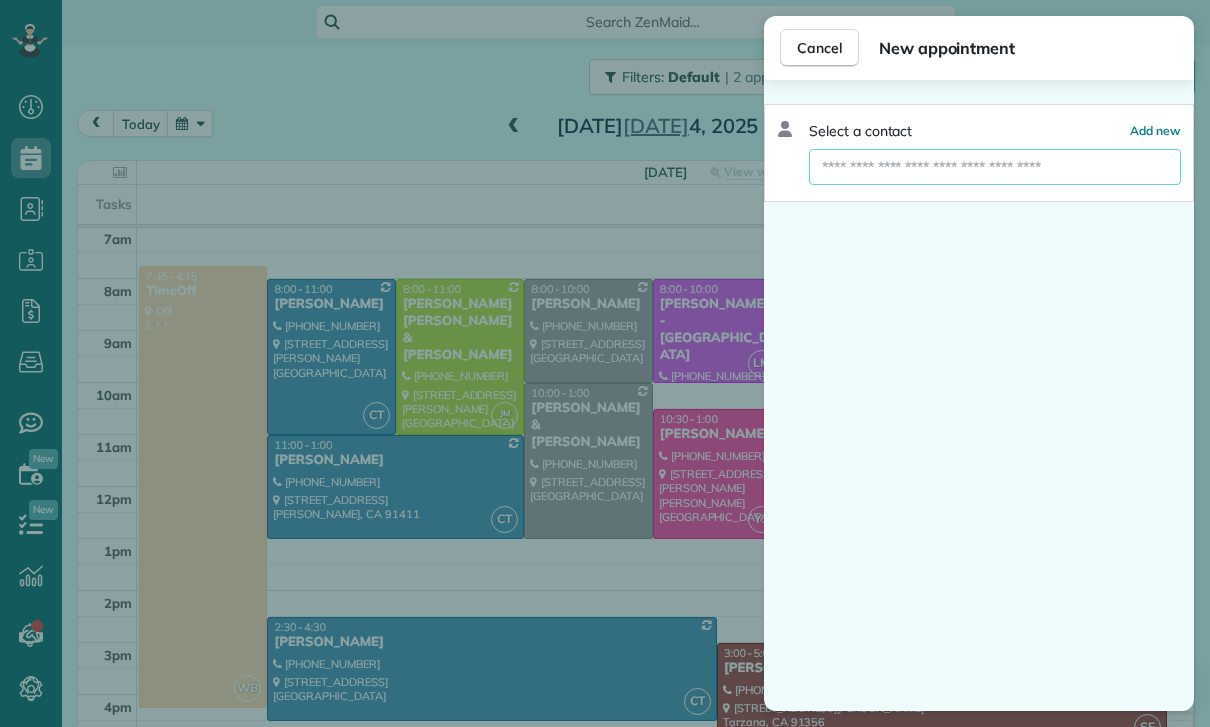 type on "*" 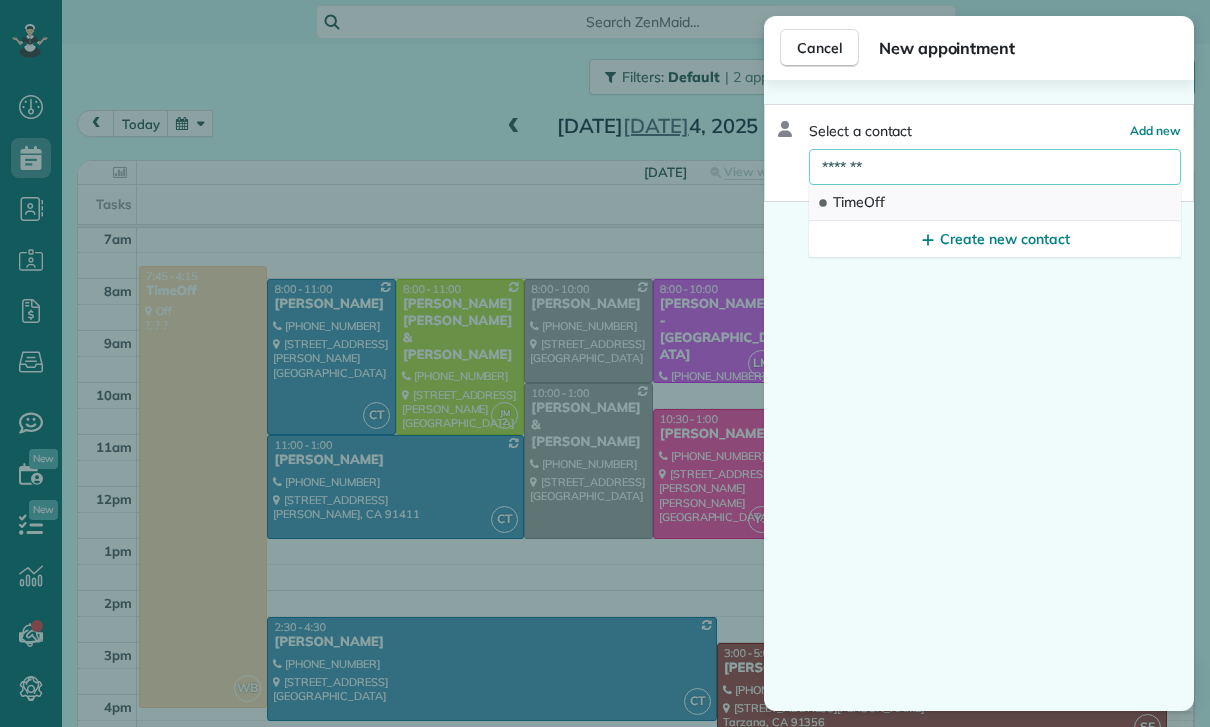 type on "*******" 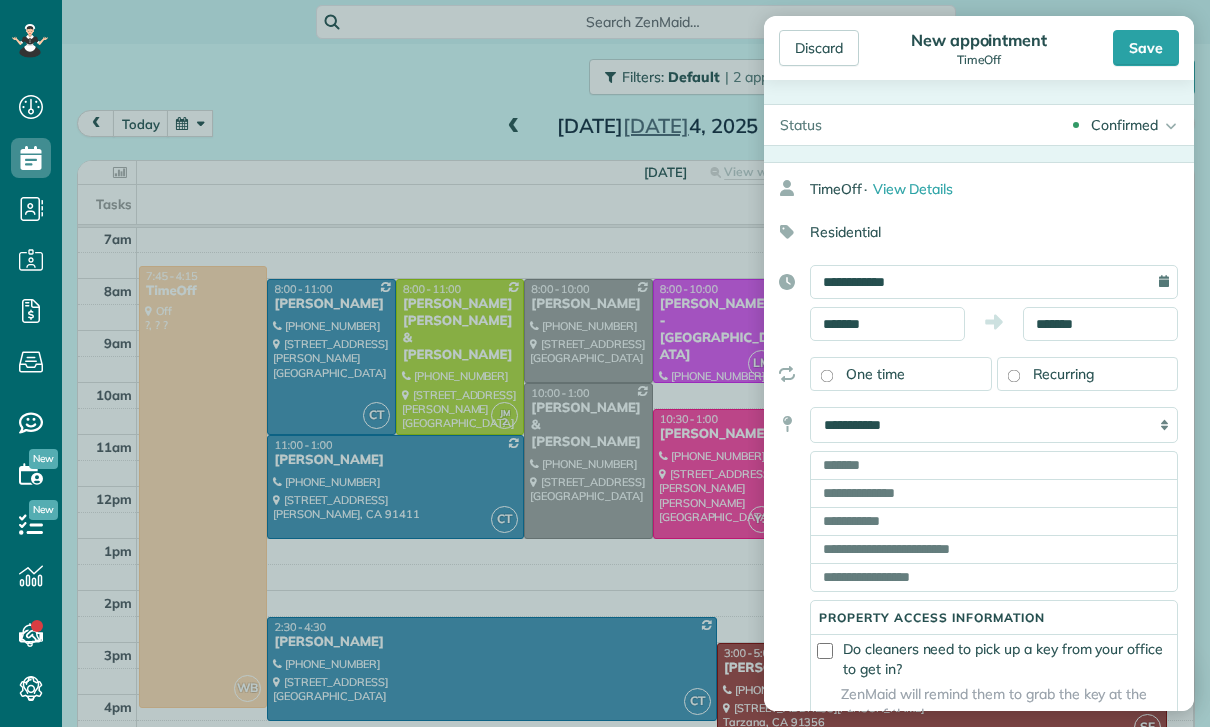 click on "**********" at bounding box center (994, 425) 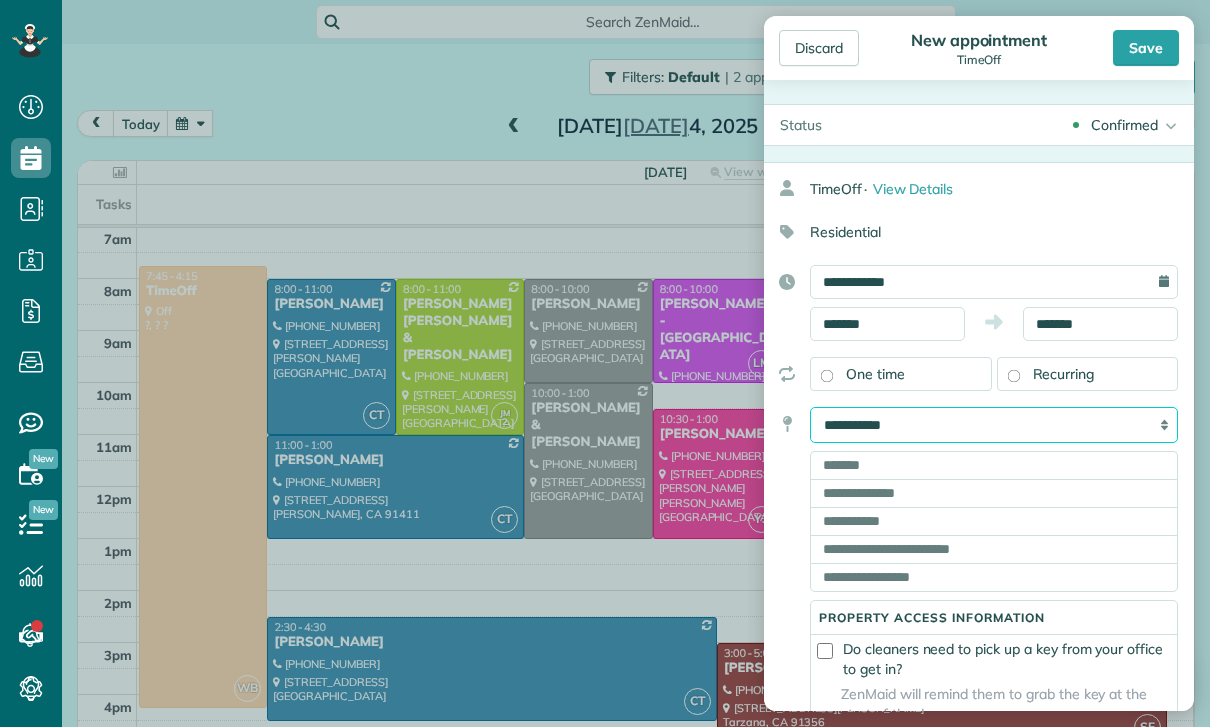 select on "******" 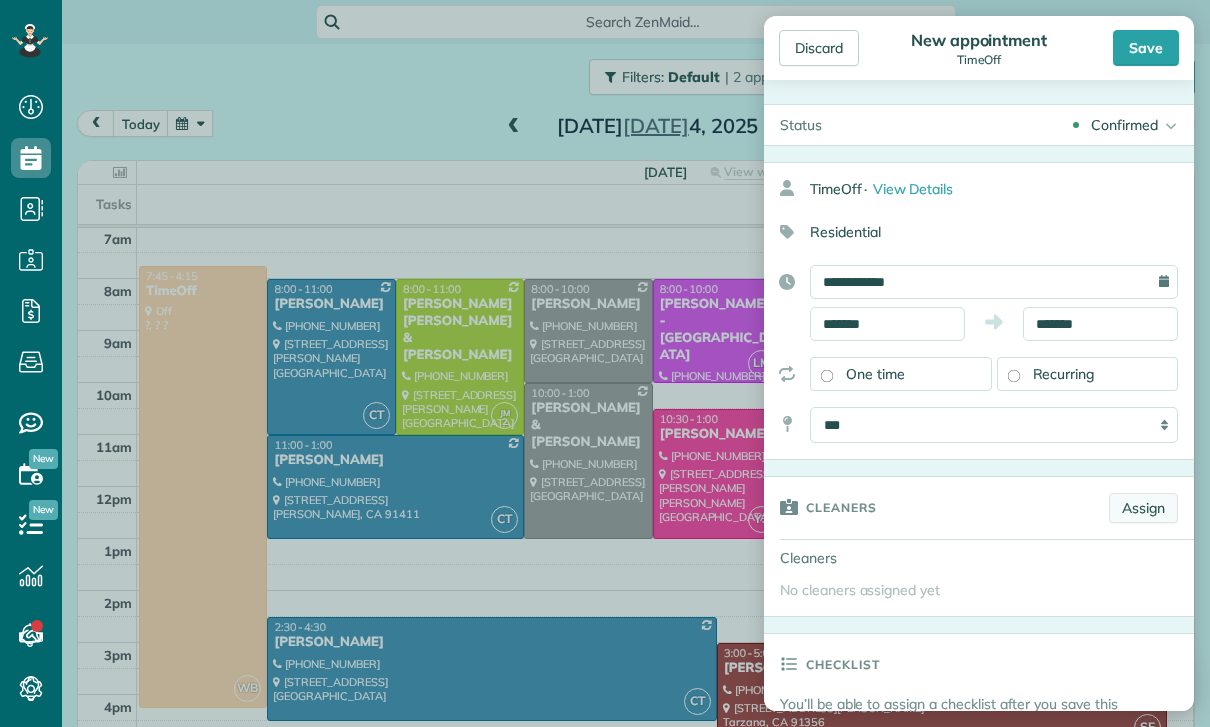 click on "Assign" at bounding box center (1143, 508) 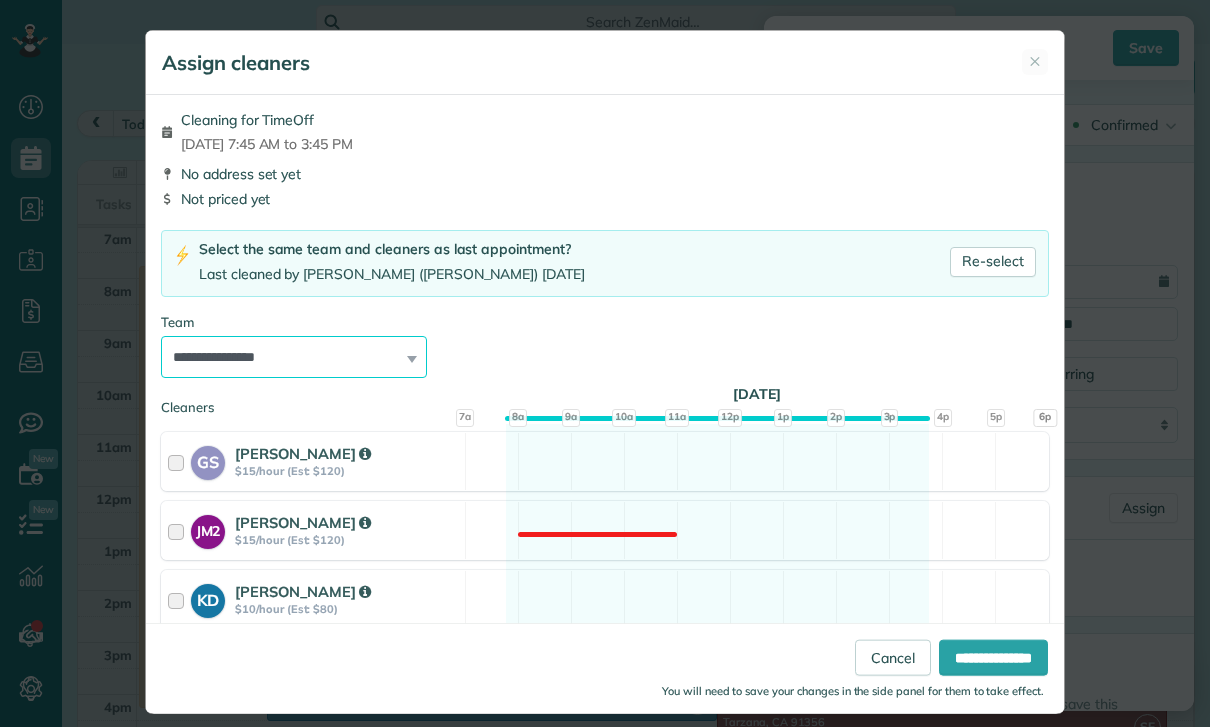 click on "**********" at bounding box center (294, 357) 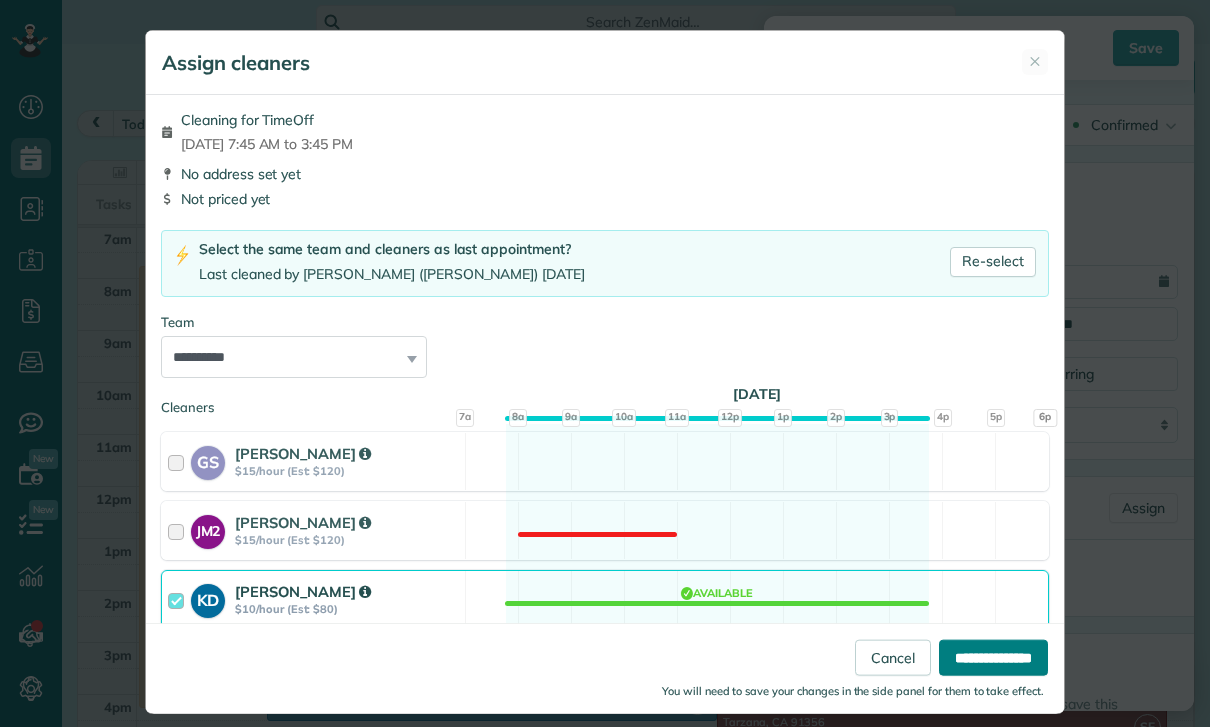 click on "**********" at bounding box center (993, 658) 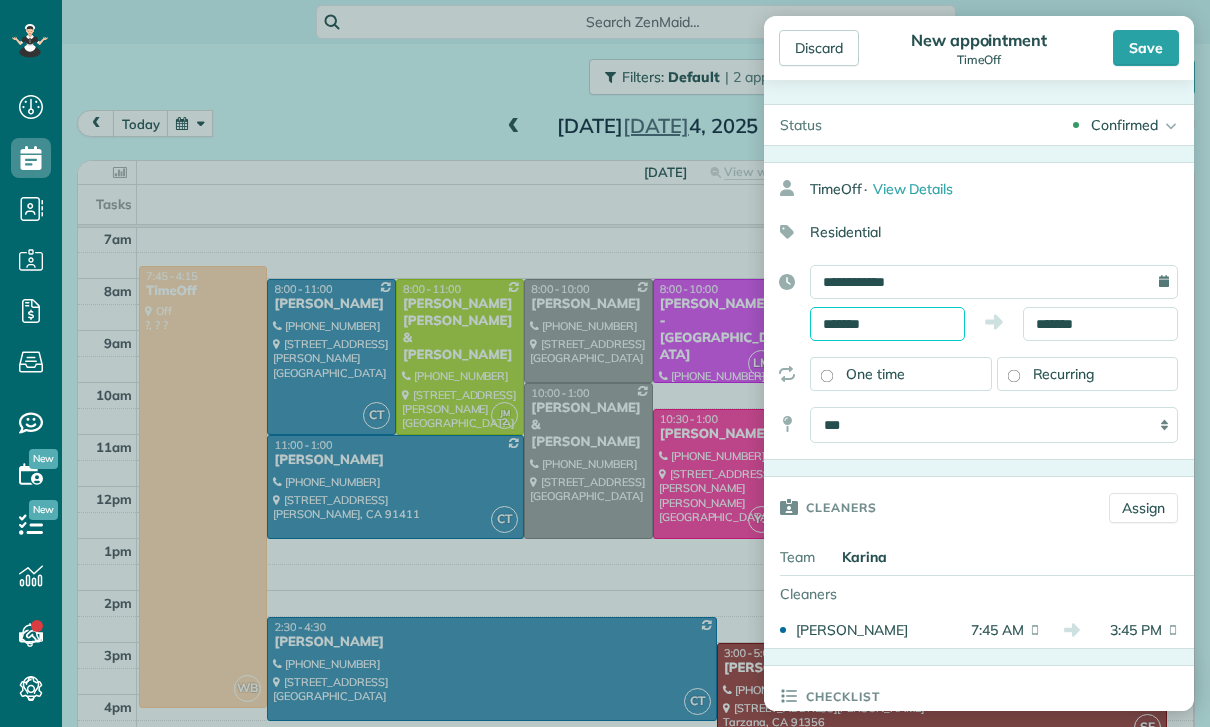 click on "*******" at bounding box center [887, 324] 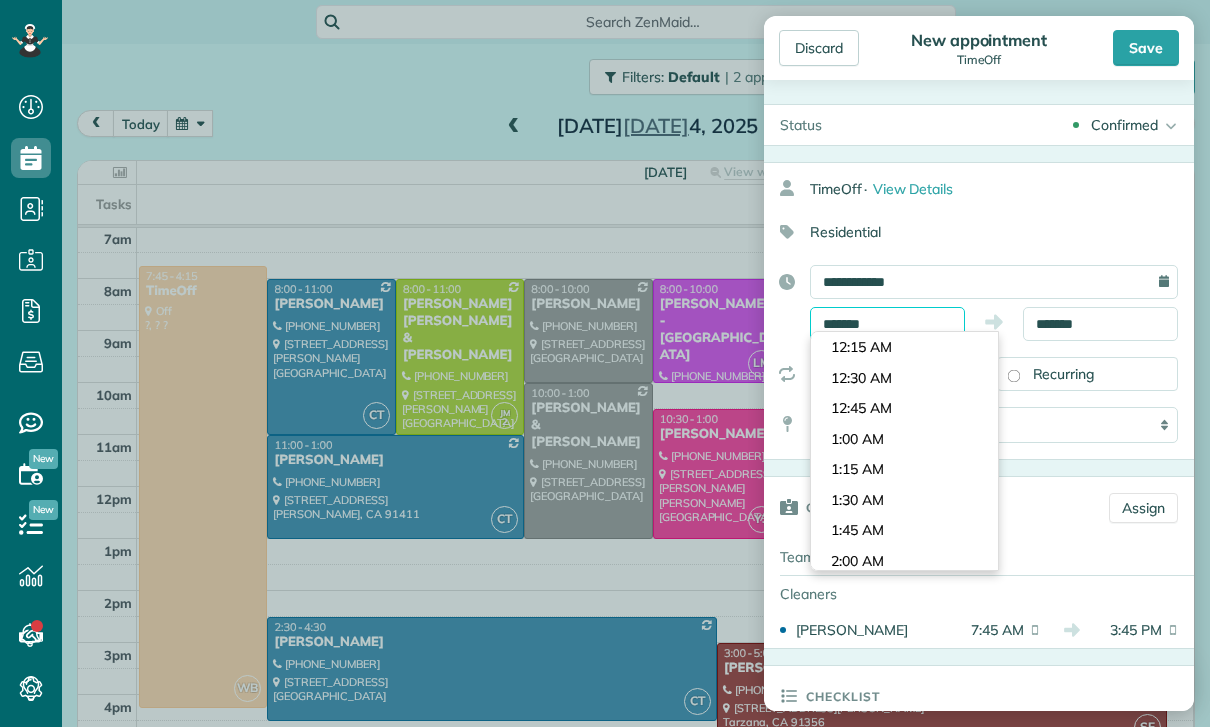 scroll, scrollTop: 870, scrollLeft: 0, axis: vertical 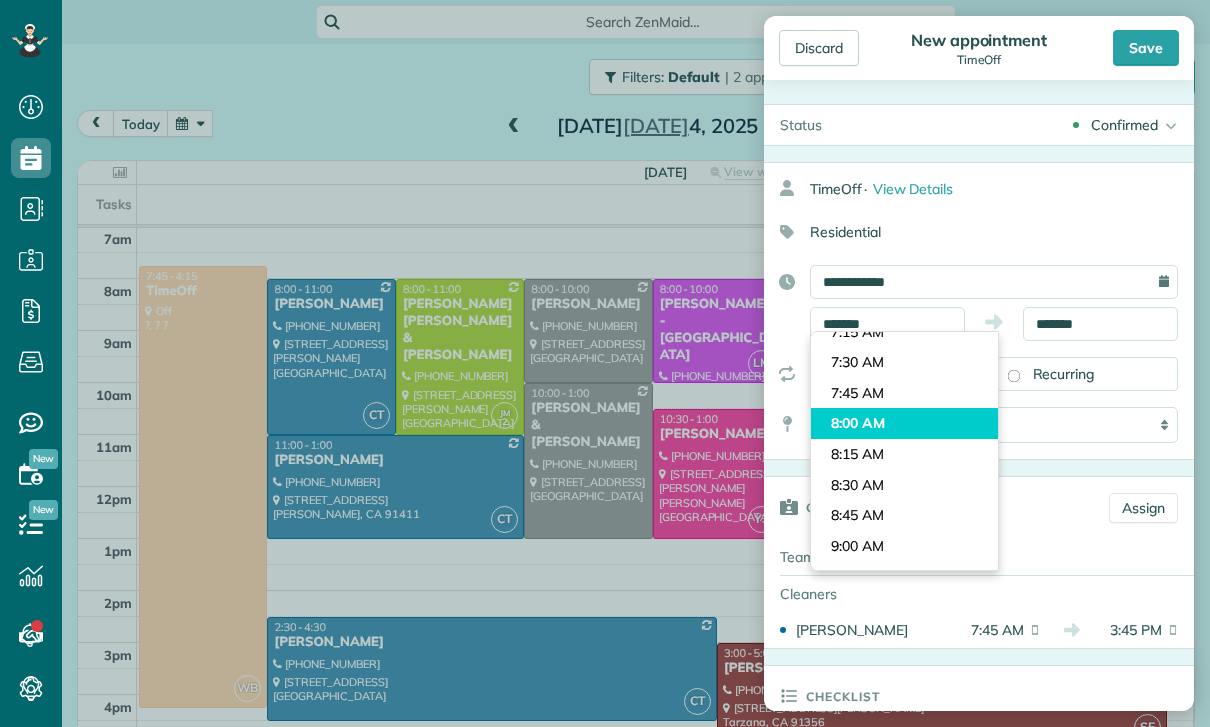 click on "Dashboard
Scheduling
Calendar View
List View
Dispatch View - Weekly scheduling (Beta)" at bounding box center [605, 363] 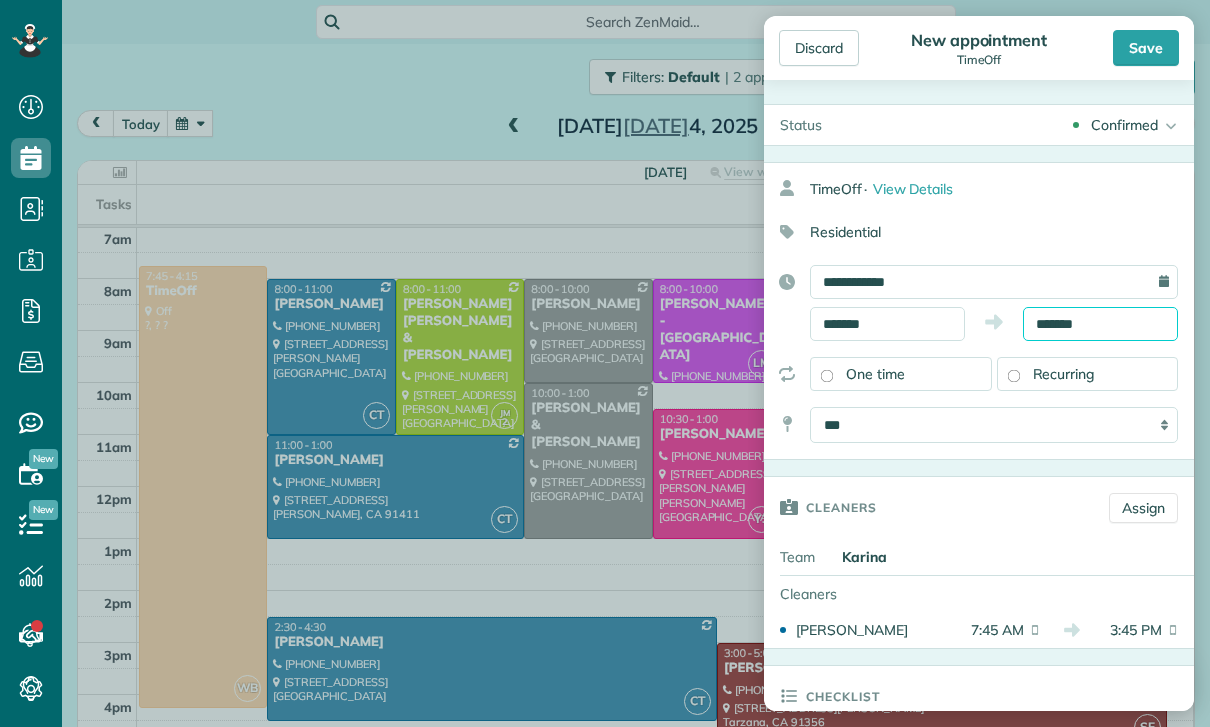 click on "*******" at bounding box center (1100, 324) 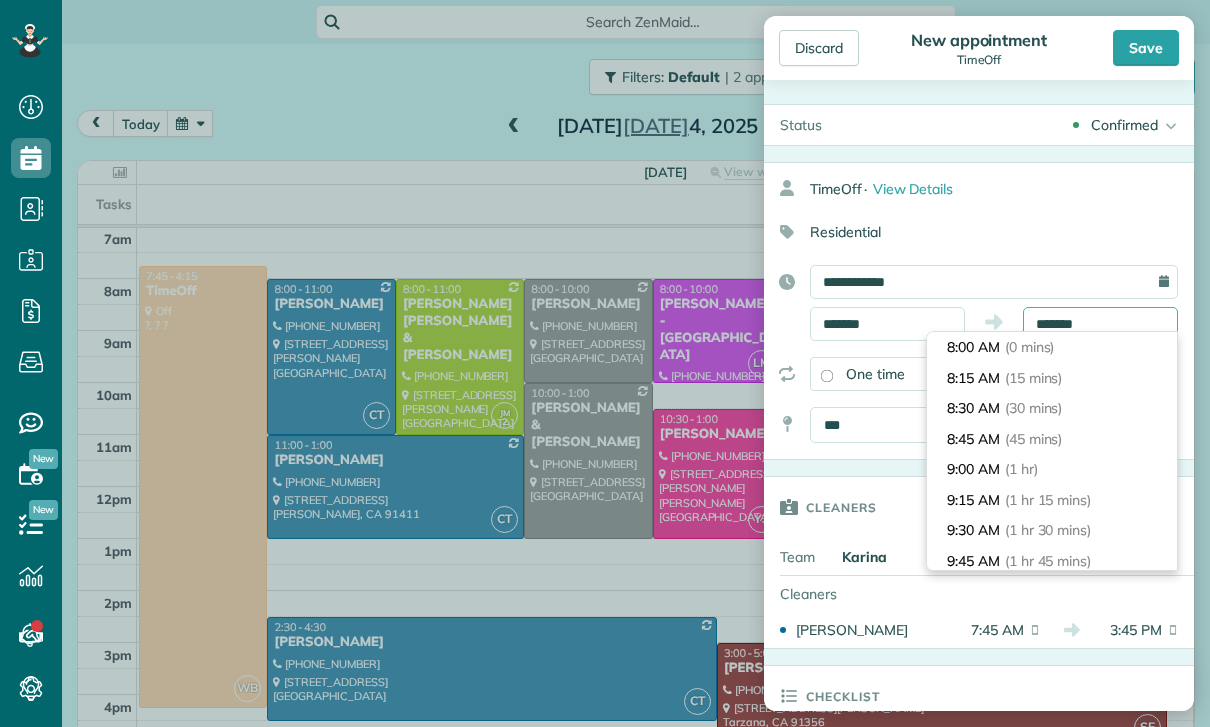 scroll, scrollTop: 900, scrollLeft: 0, axis: vertical 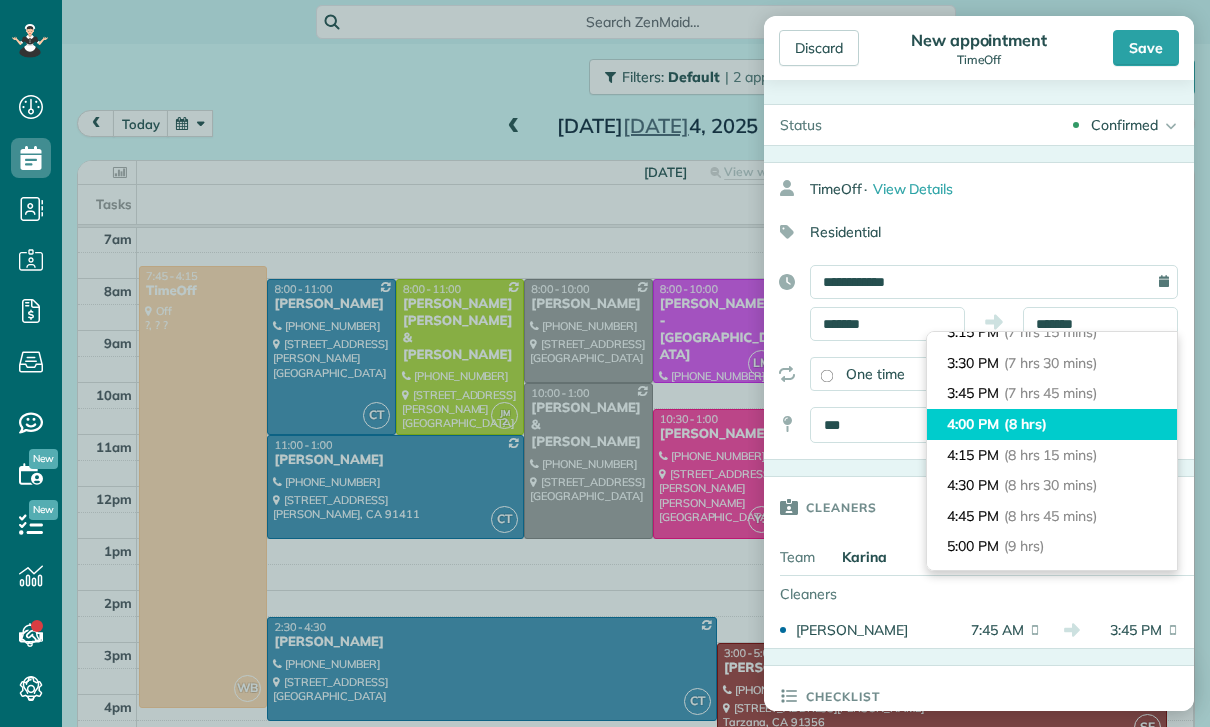 click on "(8 hrs)" at bounding box center [1025, 424] 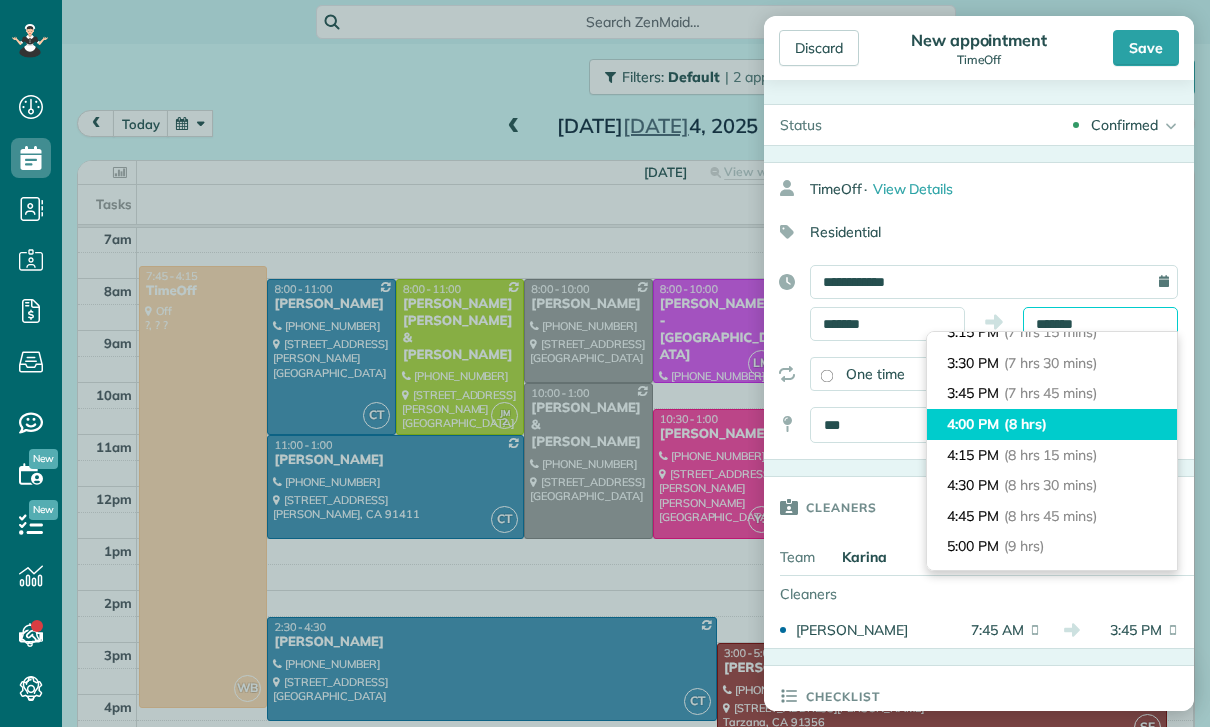 type on "*******" 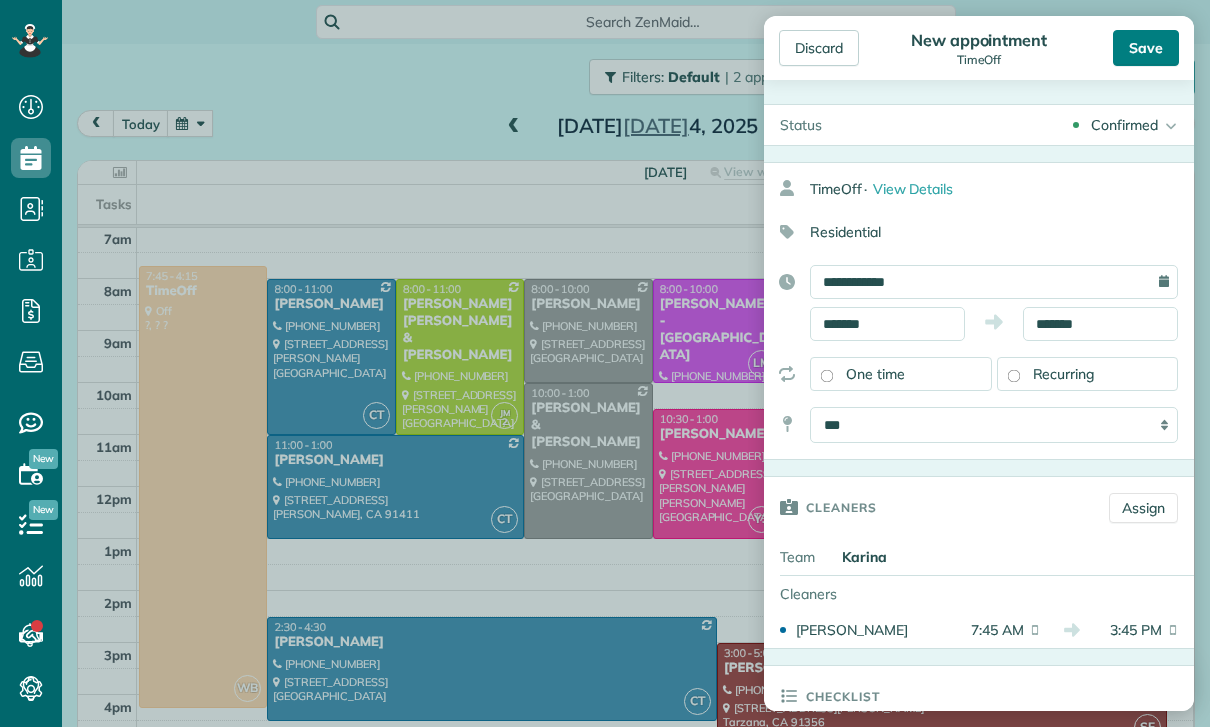 click on "Save" at bounding box center (1146, 48) 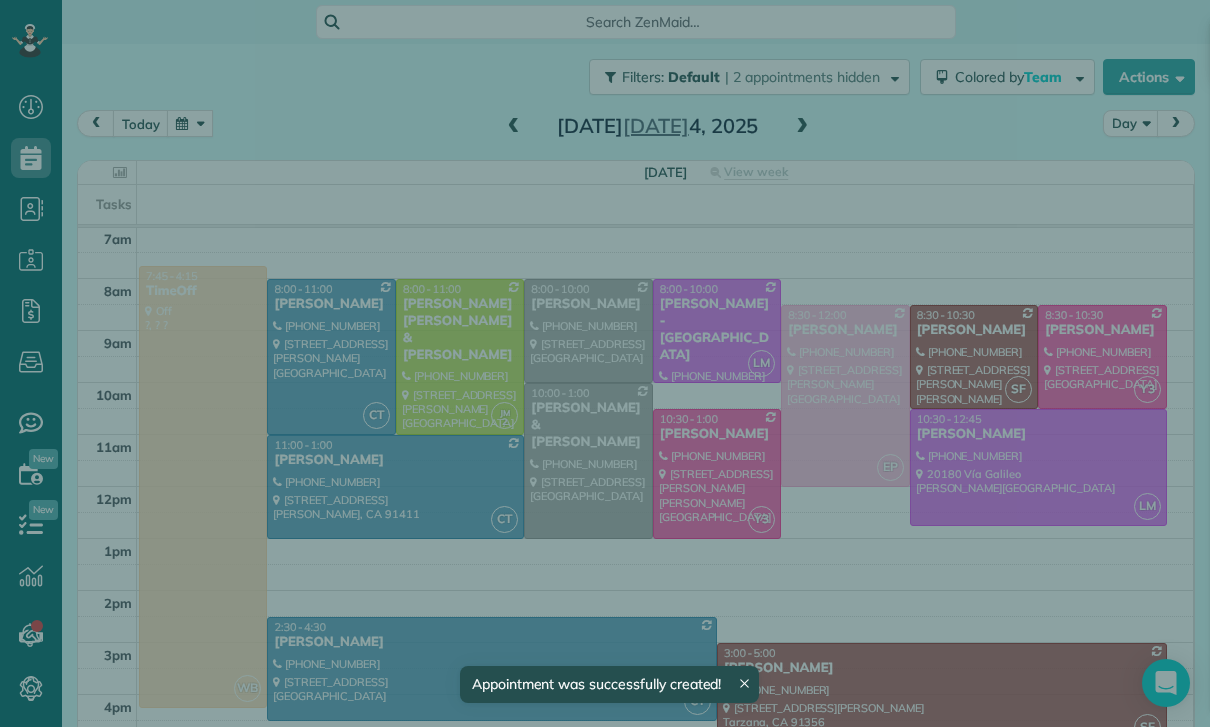 scroll, scrollTop: 157, scrollLeft: 0, axis: vertical 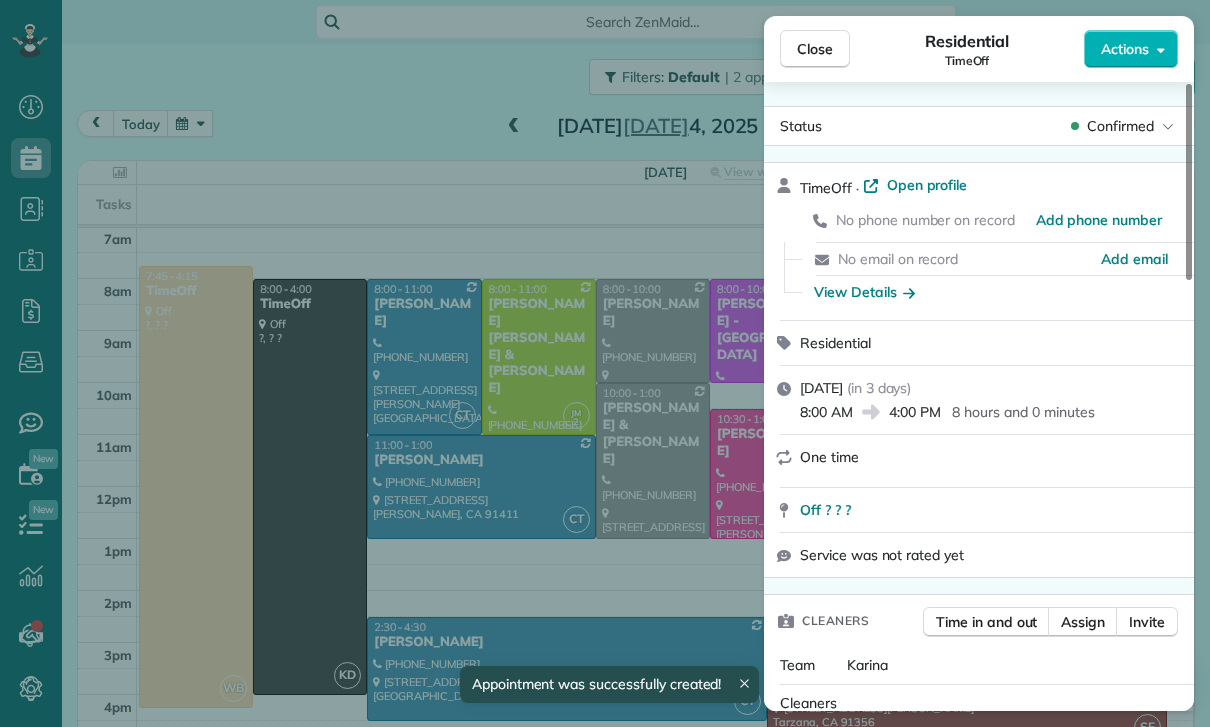 click on "Close Residential TimeOff Actions Status Confirmed TimeOff · Open profile No phone number on record Add phone number No email on record Add email View Details Residential Friday, July 04, 2025 ( in 3 days ) 8:00 AM 4:00 PM 8 hours and 0 minutes One time Off ? ? ? Service was not rated yet Cleaners Time in and out Assign Invite Team Karina Cleaners Karina   Duenas 8:00 AM 4:00 PM Checklist Try Now Keep this appointment up to your standards. Stay on top of every detail, keep your cleaners organised, and your client happy. Assign a checklist Watch a 5 min demo Billing Billing actions Price $0.00 Overcharge $0.00 Discount $0.00 Coupon discount - Primary tax - Secondary tax - Total appointment price $0.00 Tips collected New feature! $0.00 Mark as paid Total including tip $0.00 Get paid online in no-time! Send an invoice and reward your cleaners with tips Charge customer credit card Appointment custom fields Key # - Work items No work items to display Notes Appointment 0 Customer 0 New note No notes to display" at bounding box center [605, 363] 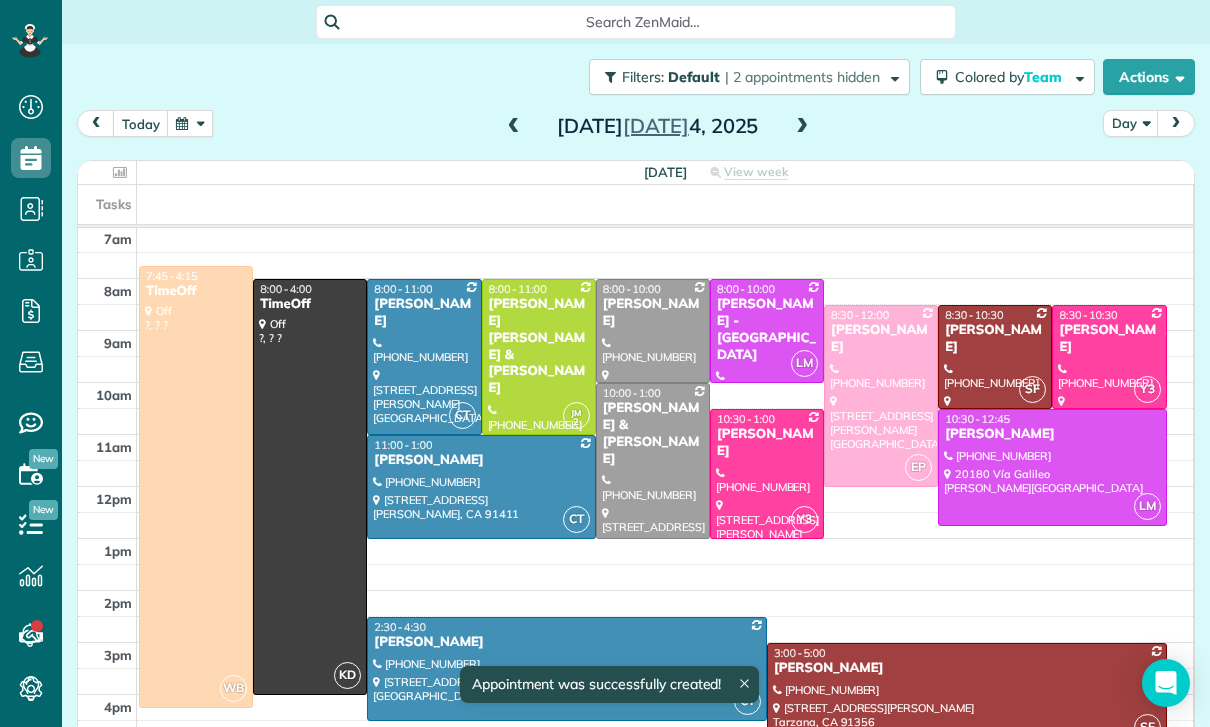 click at bounding box center (514, 127) 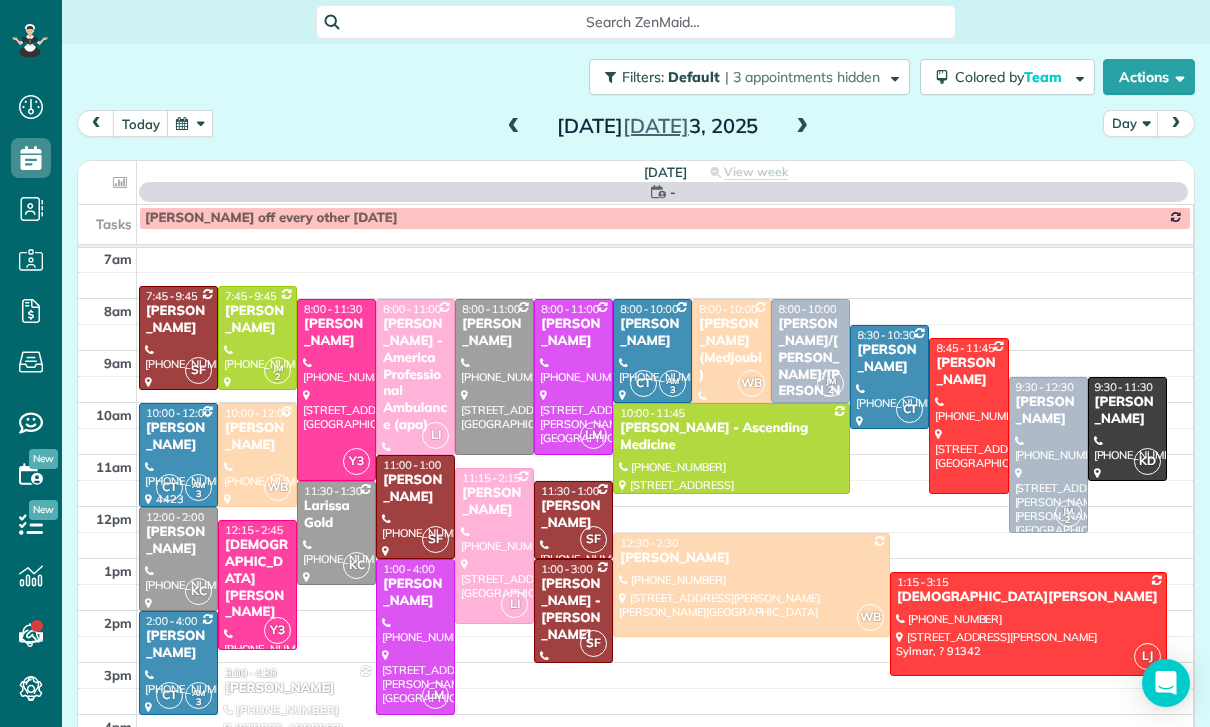scroll, scrollTop: 157, scrollLeft: 0, axis: vertical 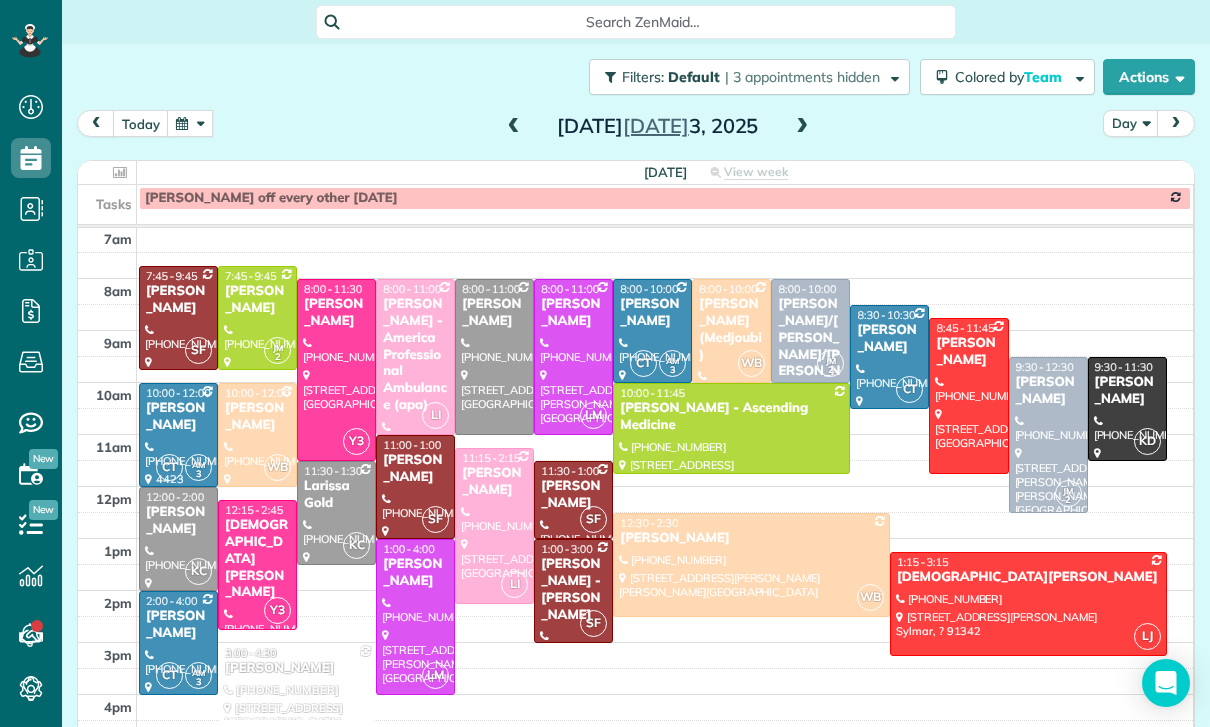 click at bounding box center [514, 127] 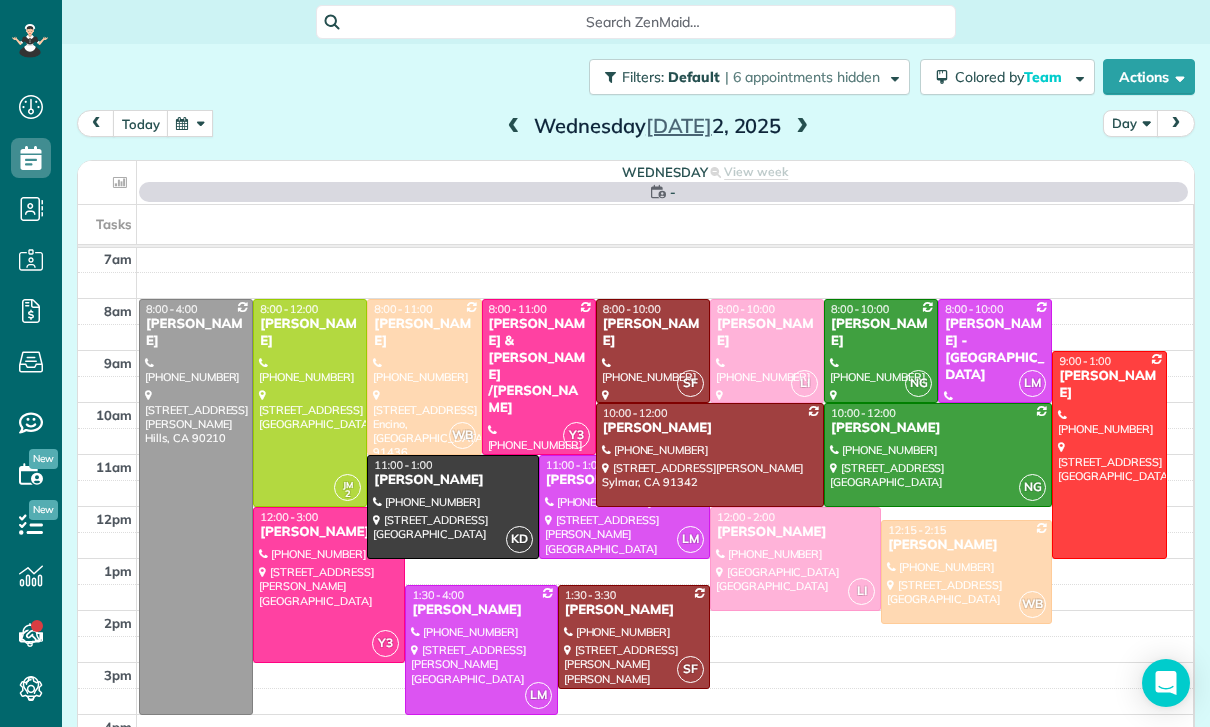 scroll, scrollTop: 157, scrollLeft: 0, axis: vertical 